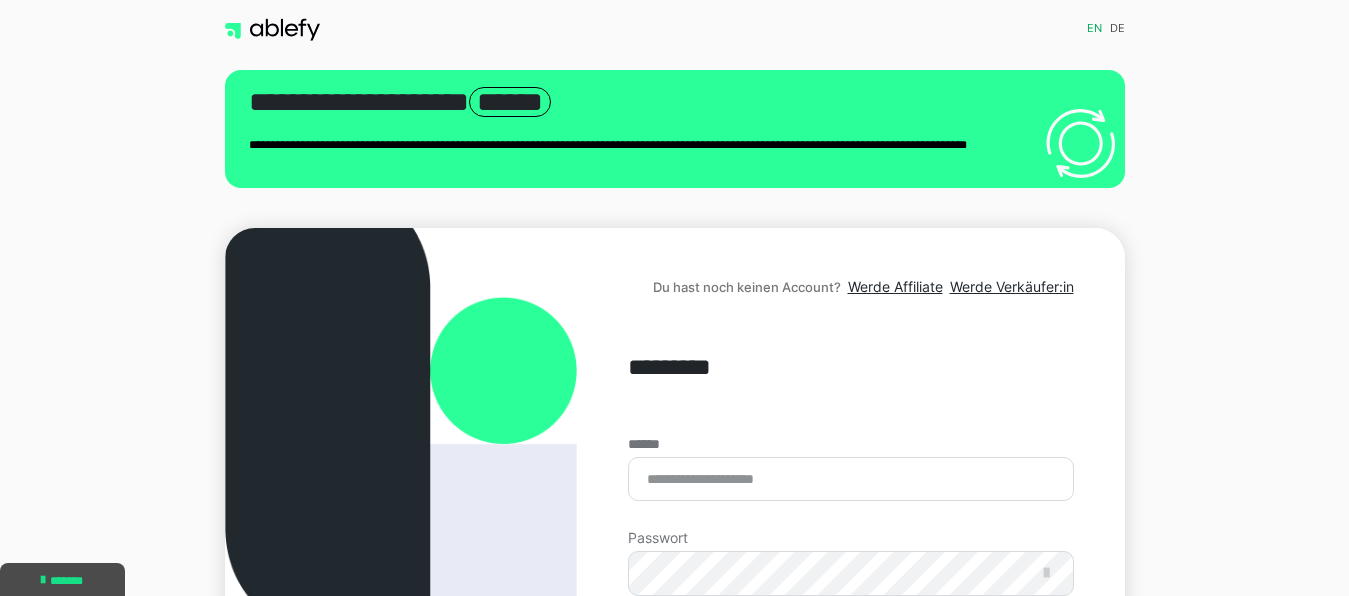 scroll, scrollTop: 0, scrollLeft: 0, axis: both 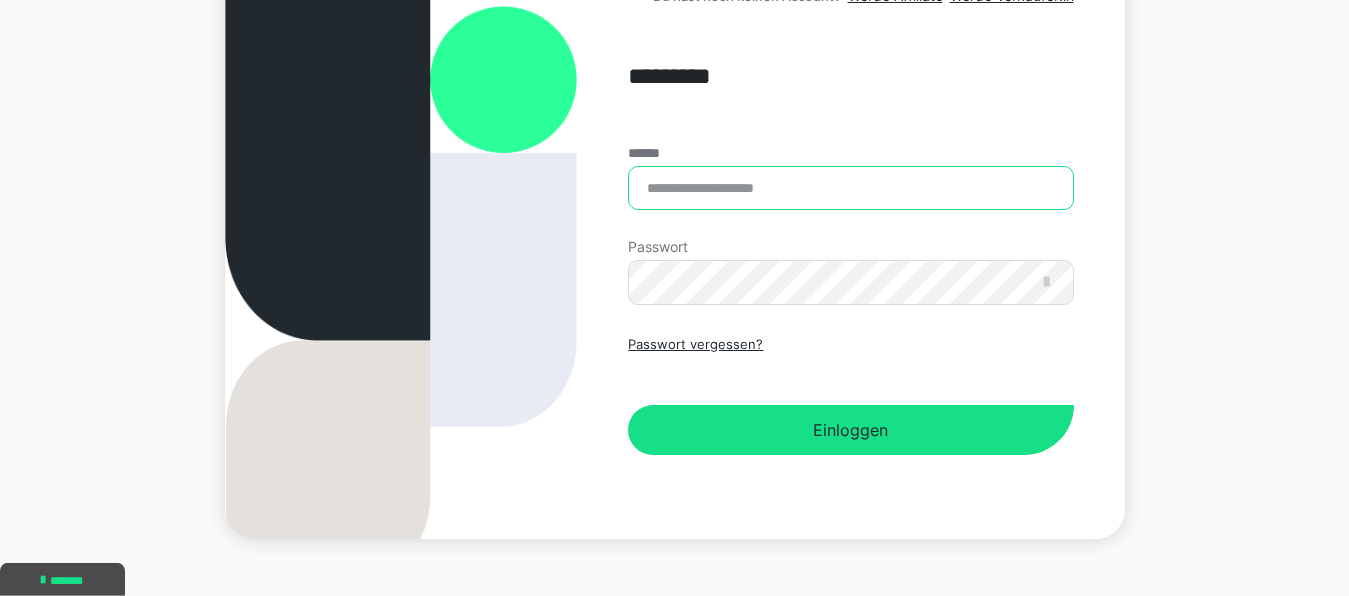 click on "******" at bounding box center (850, 188) 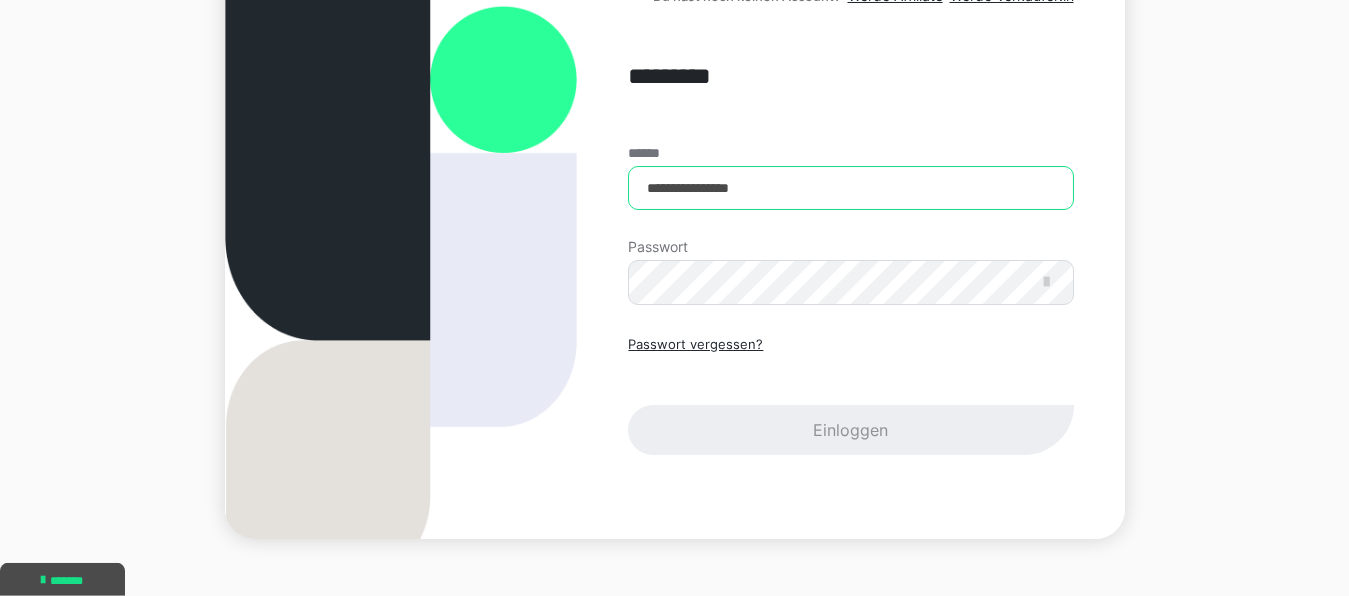 type on "**********" 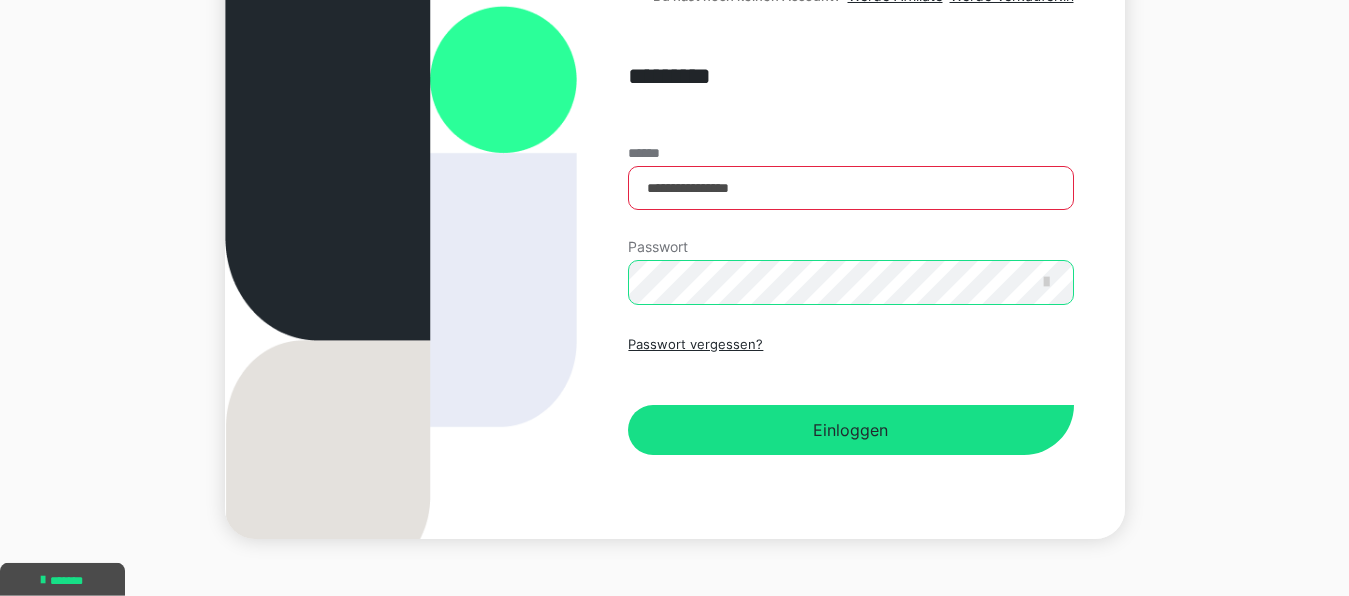 click on "Einloggen" at bounding box center (850, 430) 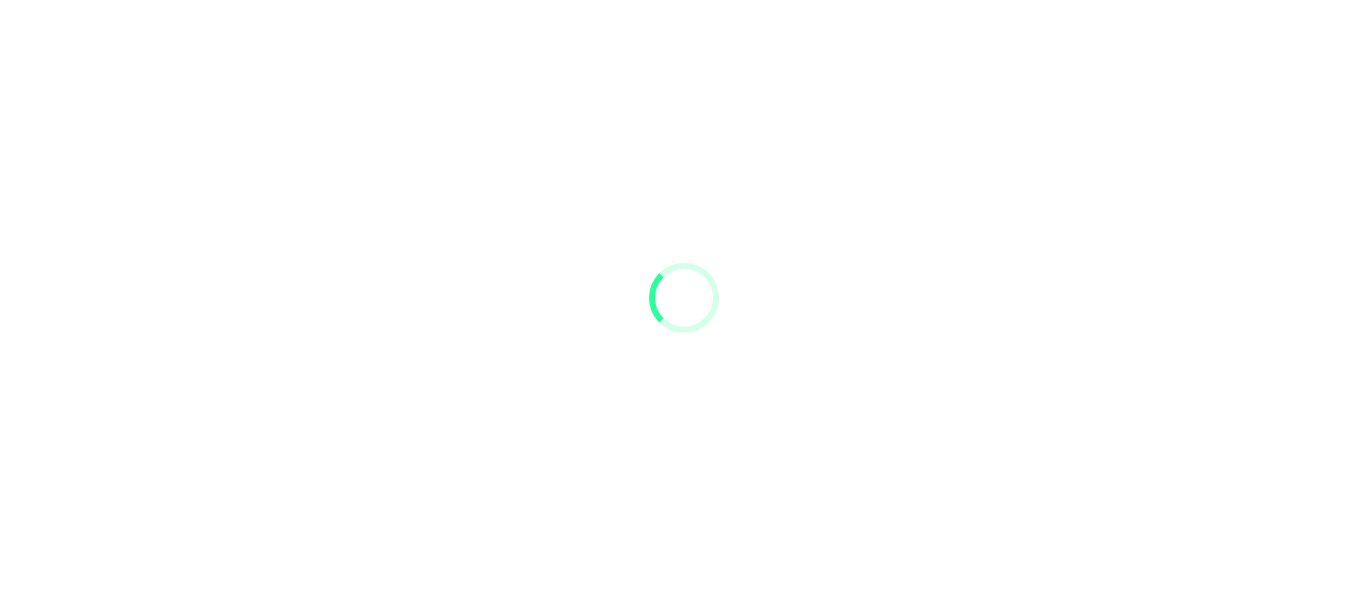 scroll, scrollTop: 0, scrollLeft: 0, axis: both 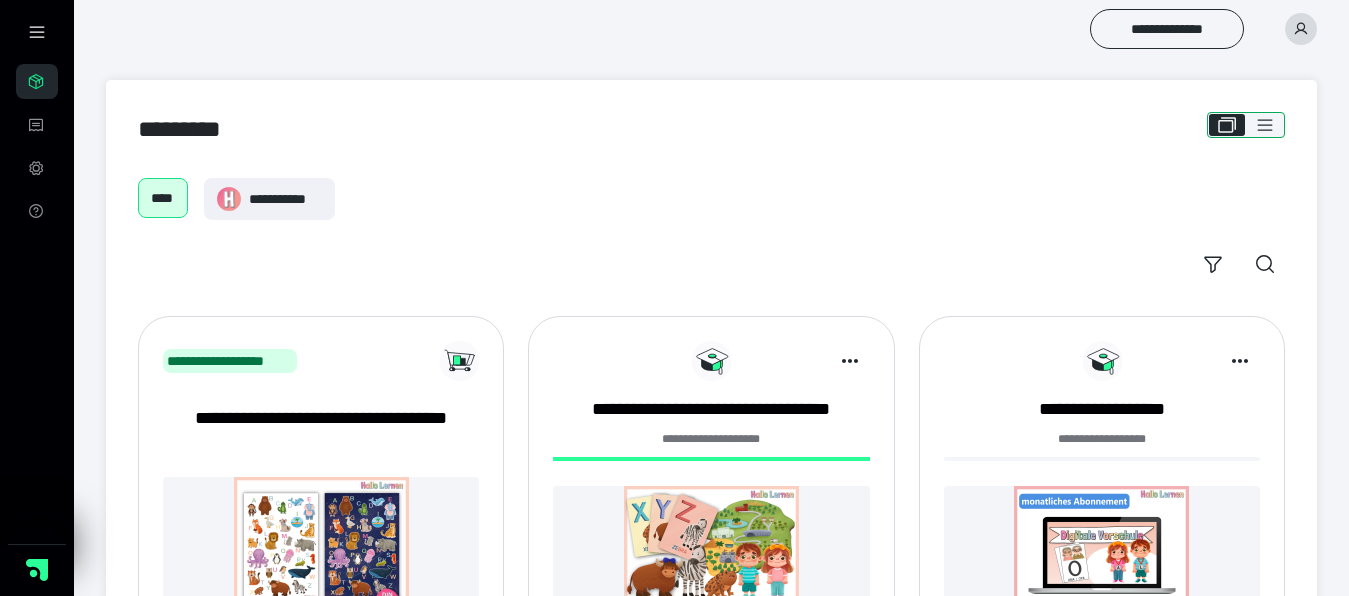 click 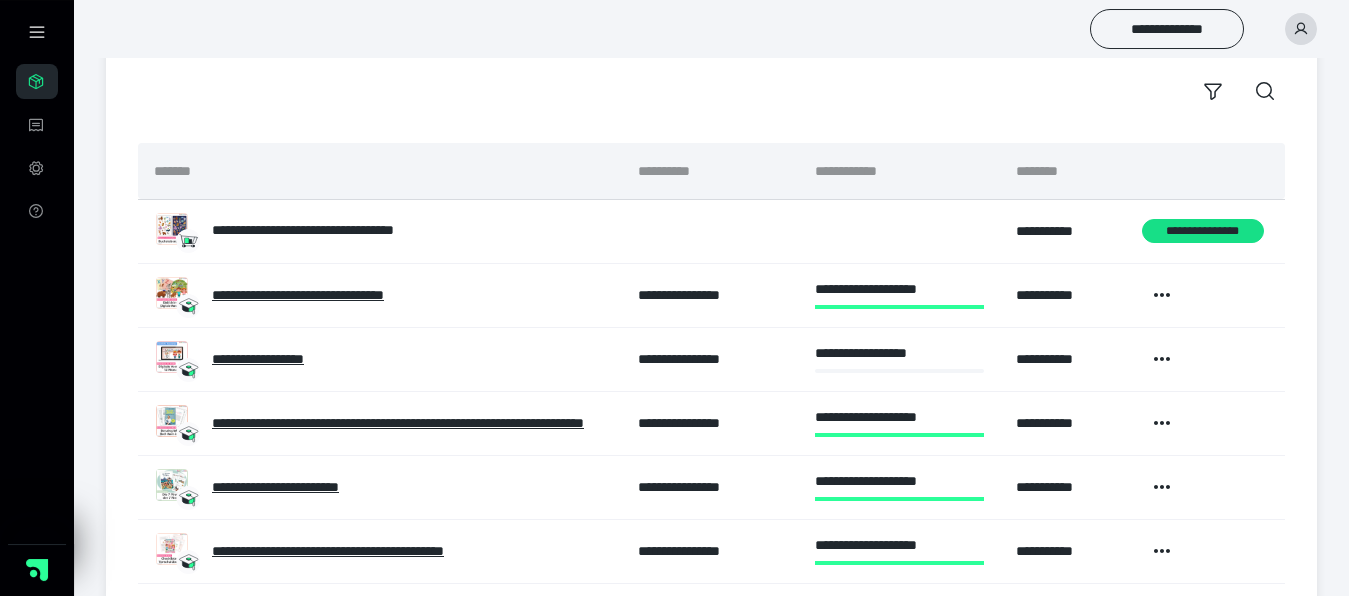 scroll, scrollTop: 172, scrollLeft: 0, axis: vertical 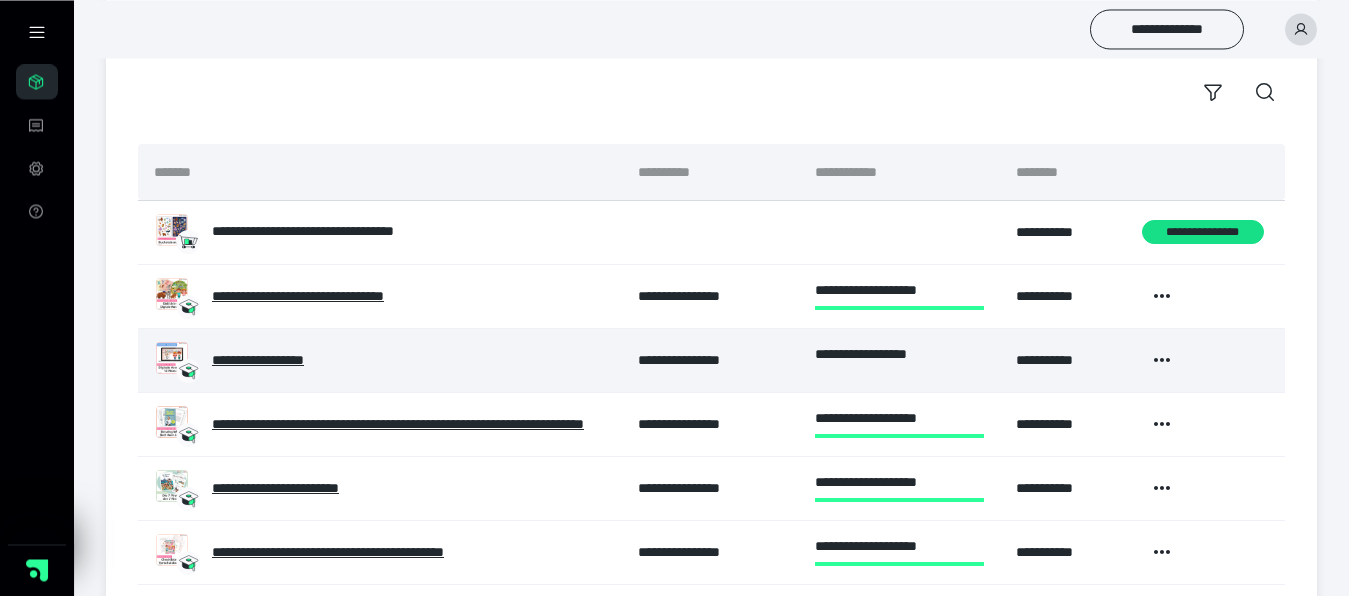click on "**********" at bounding box center [272, 360] 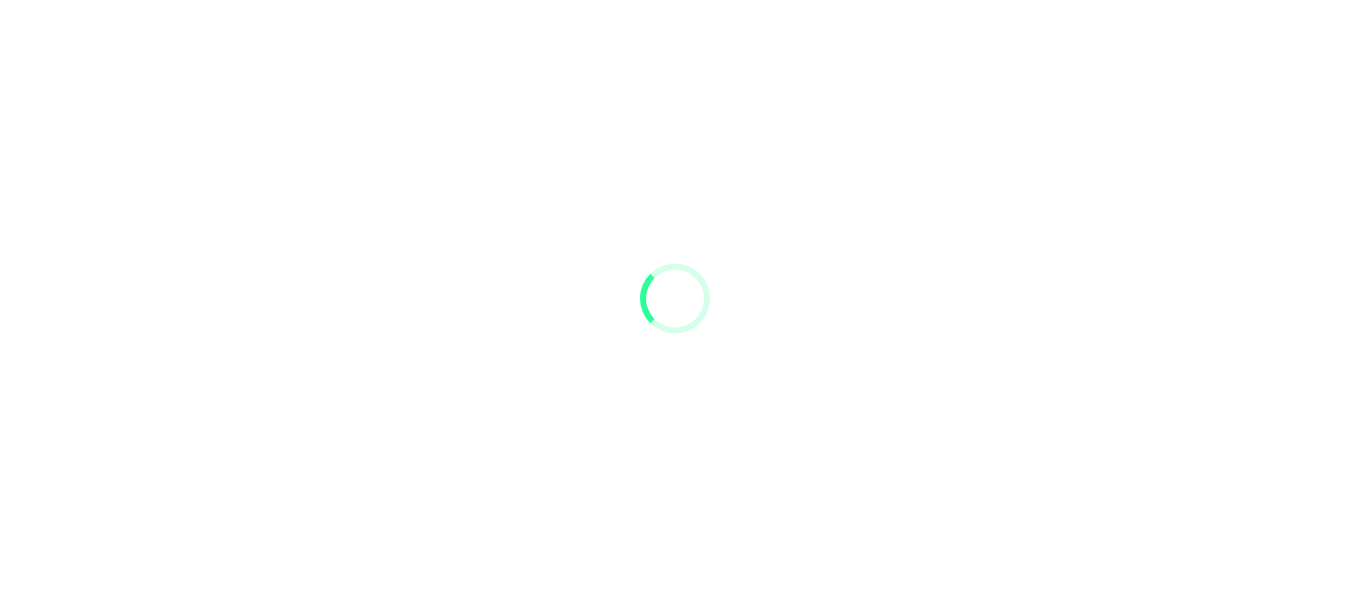 scroll, scrollTop: 0, scrollLeft: 0, axis: both 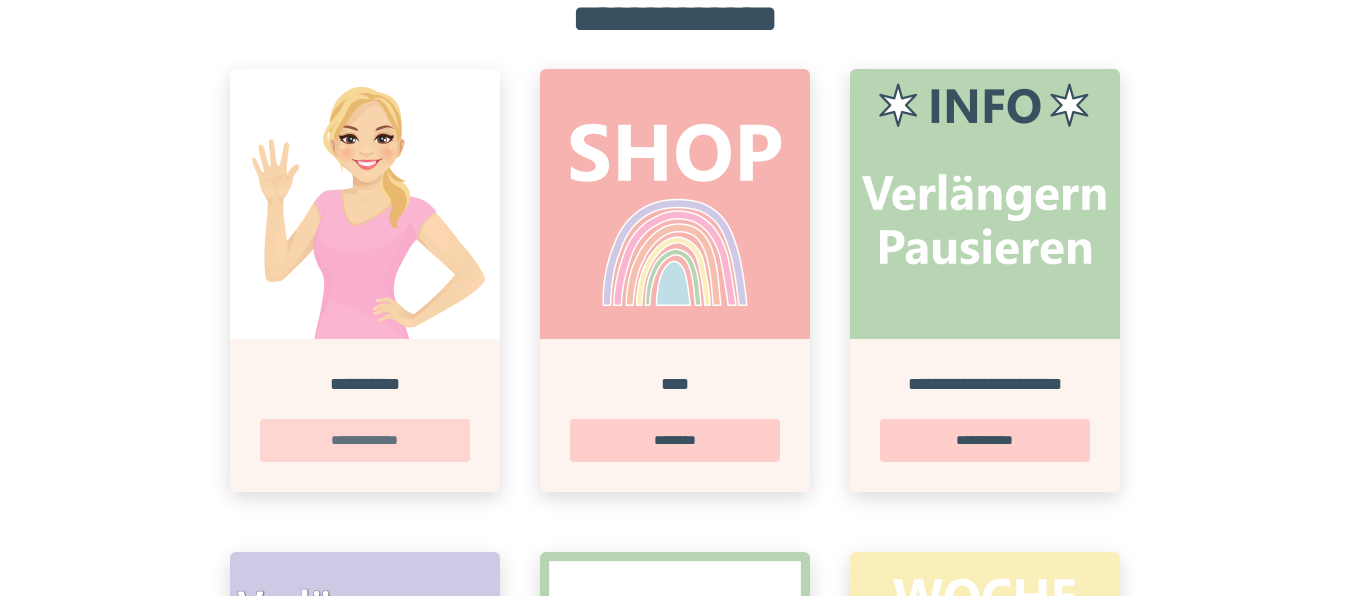 click on "**********" at bounding box center (365, 440) 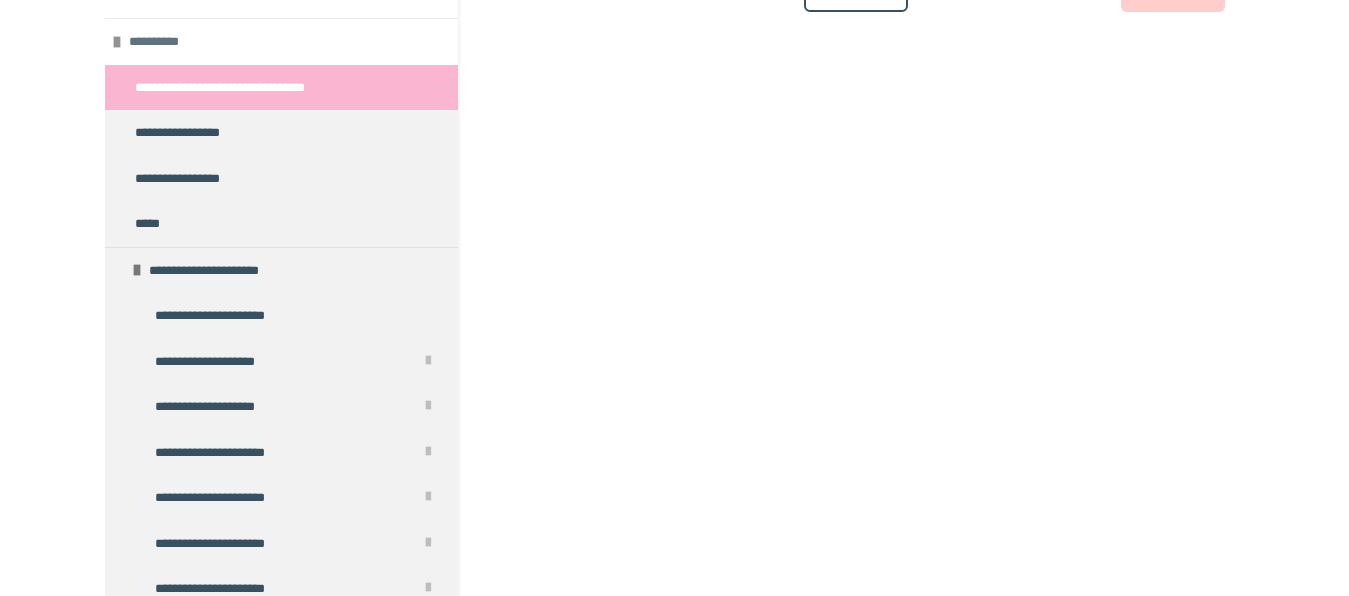 click on "**********" at bounding box center [281, 362] 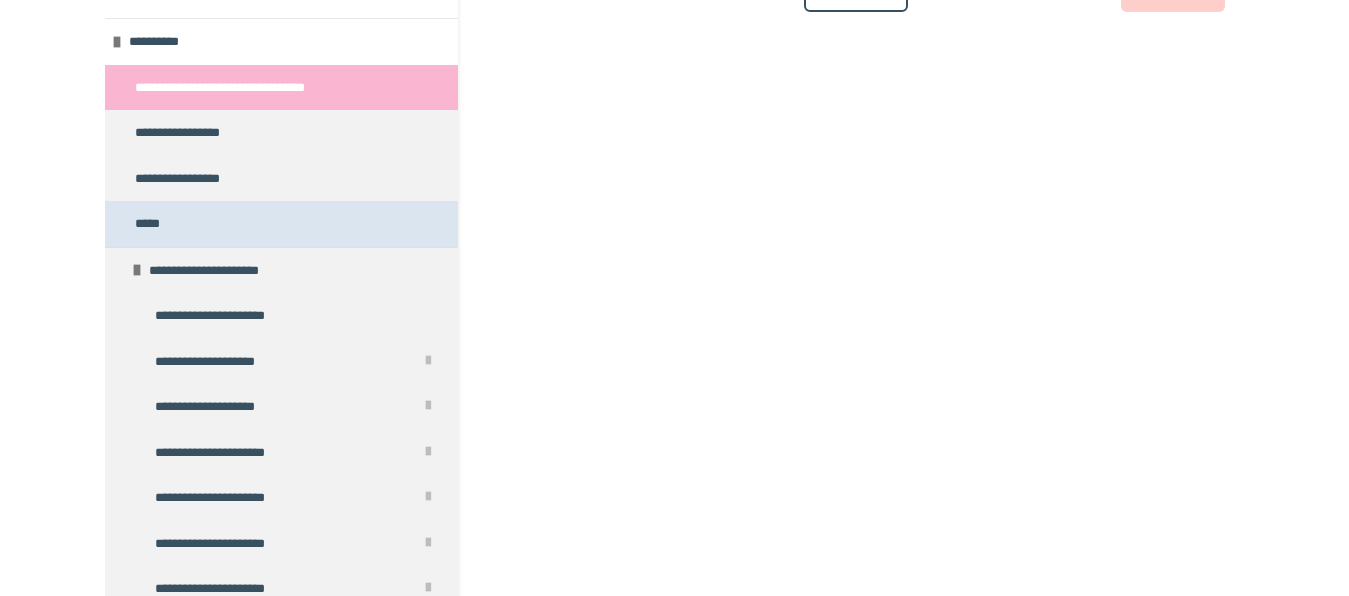click on "**********" at bounding box center [281, 41] 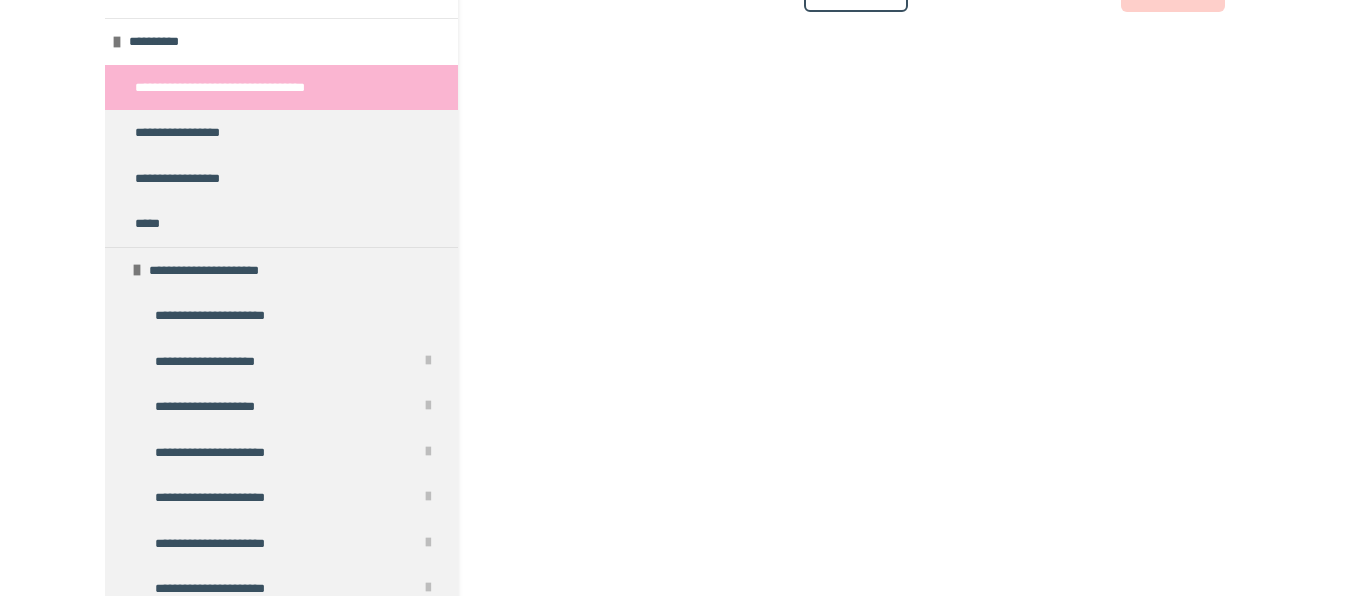 click on "**********" at bounding box center [674, 5164] 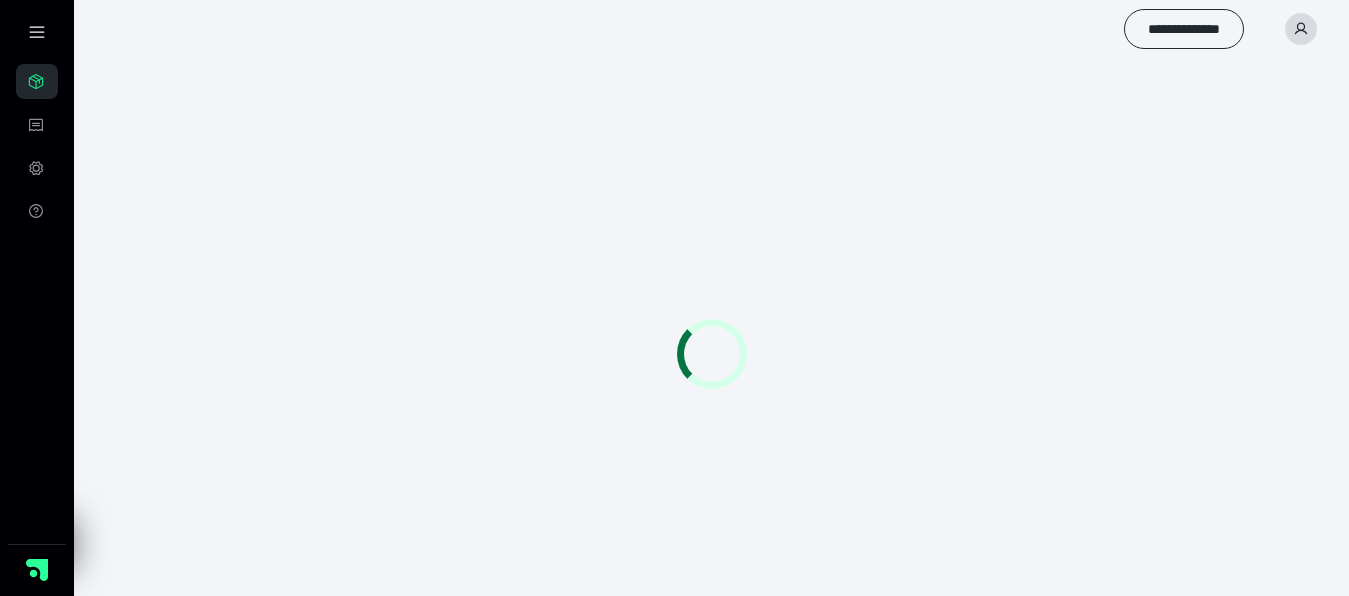 scroll, scrollTop: 0, scrollLeft: 0, axis: both 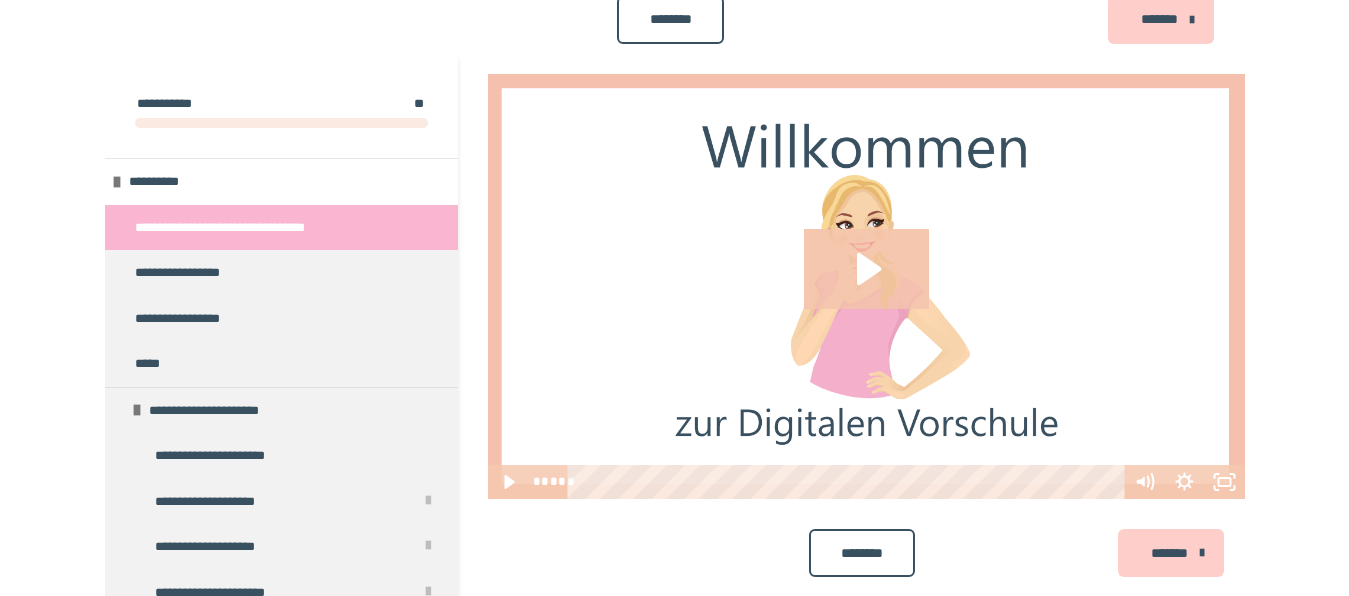 click on "********* ******** *******" at bounding box center [675, 20] 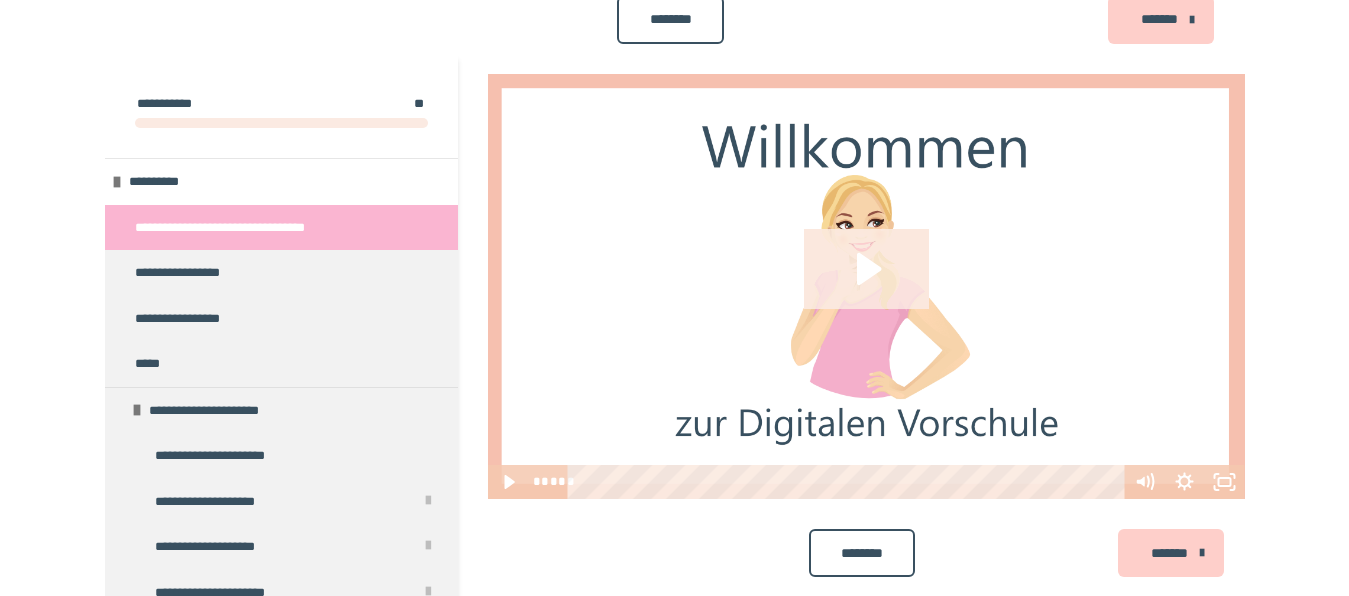 click 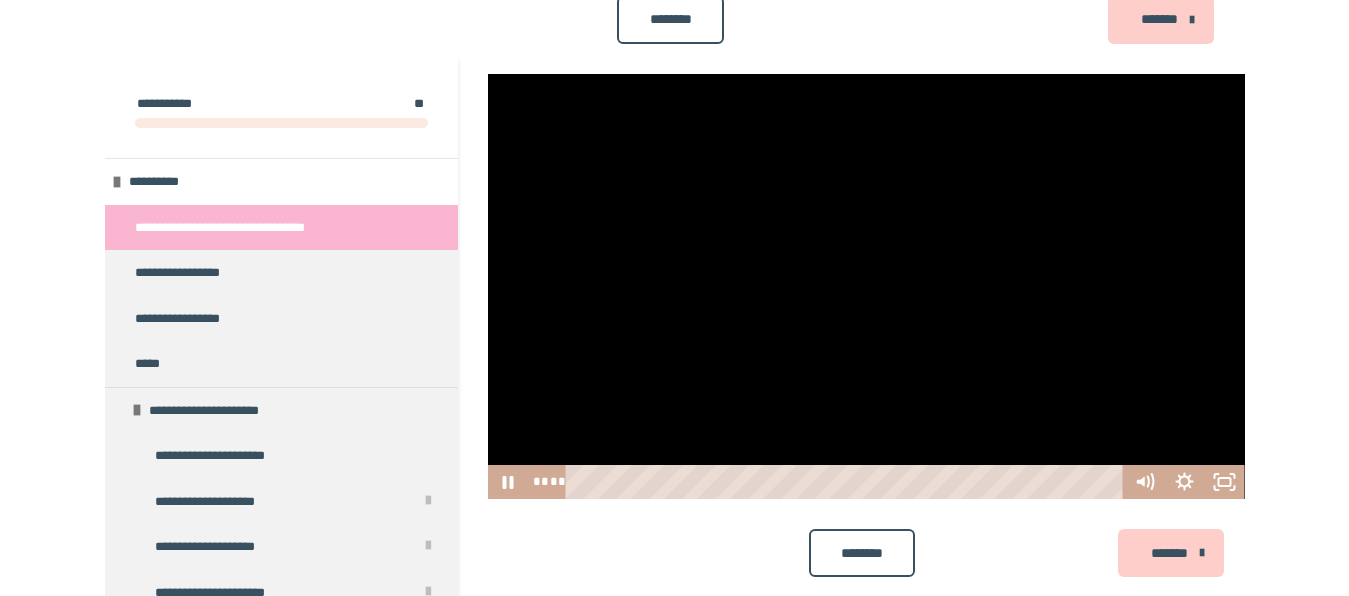 click on "********* ******** *******" at bounding box center (675, 20) 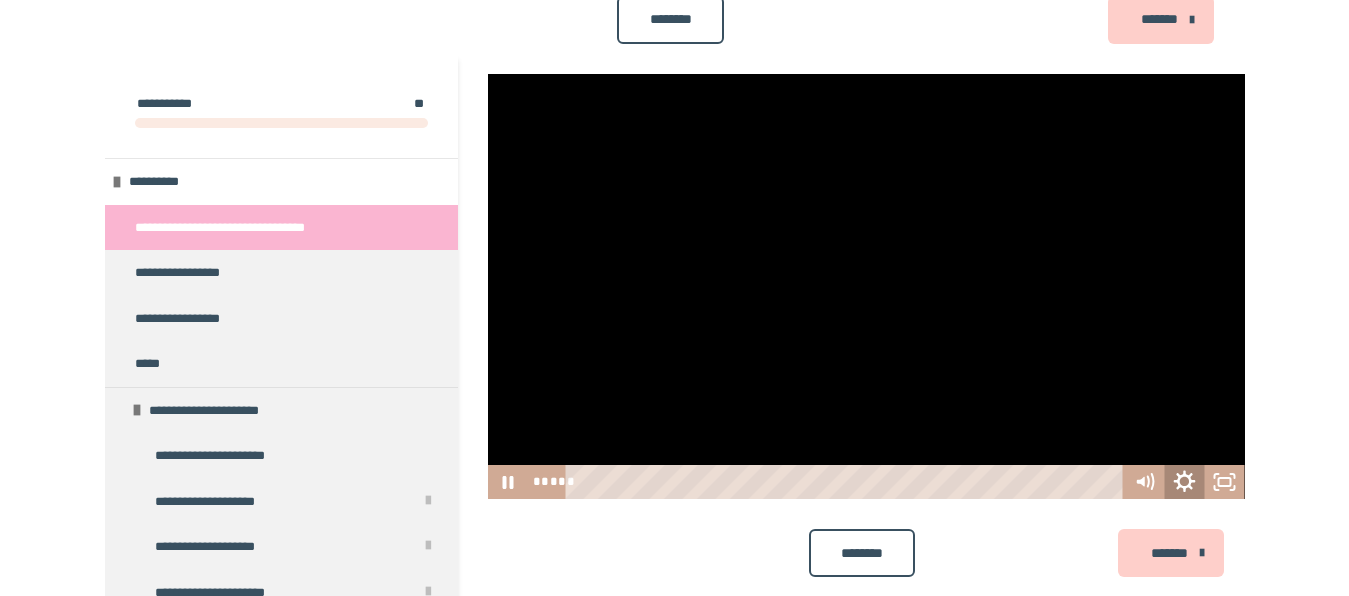 click 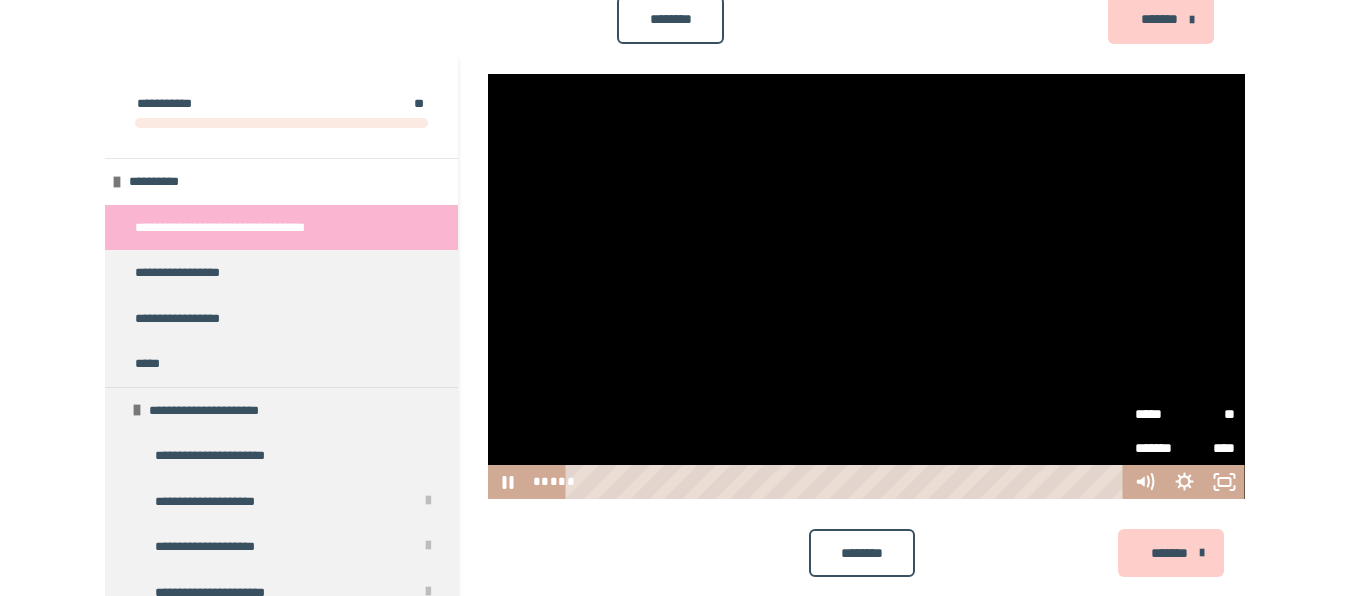 click on "**" at bounding box center [1210, 414] 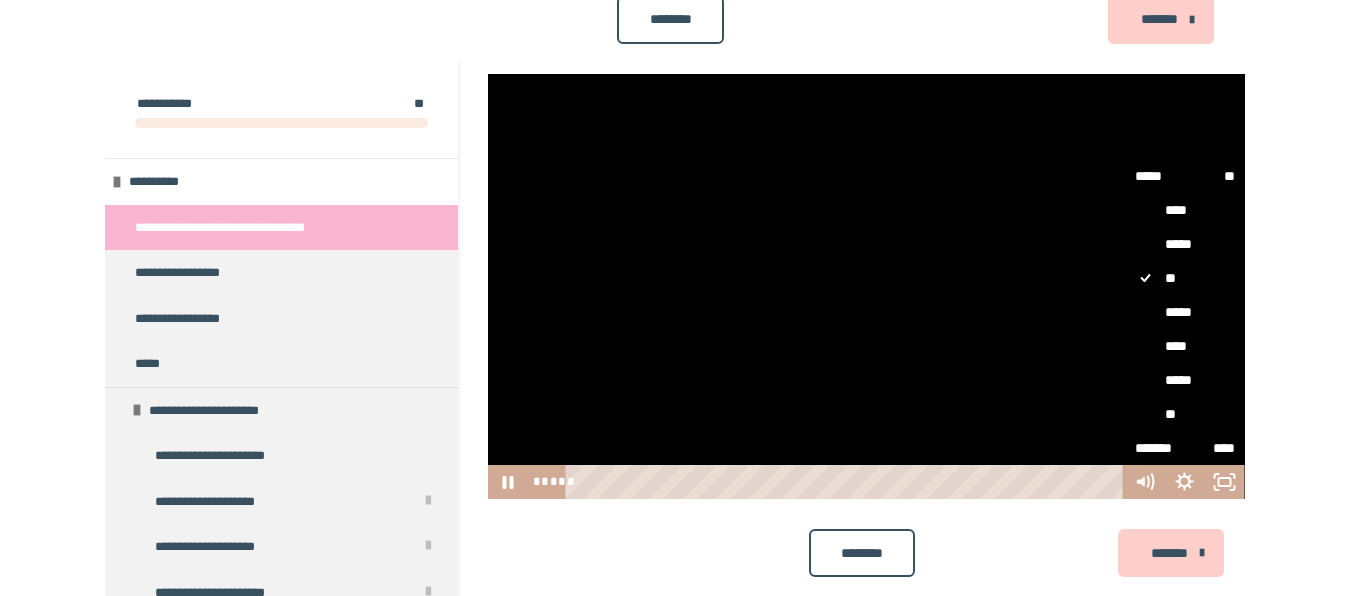 click on "*****" at bounding box center (1185, 313) 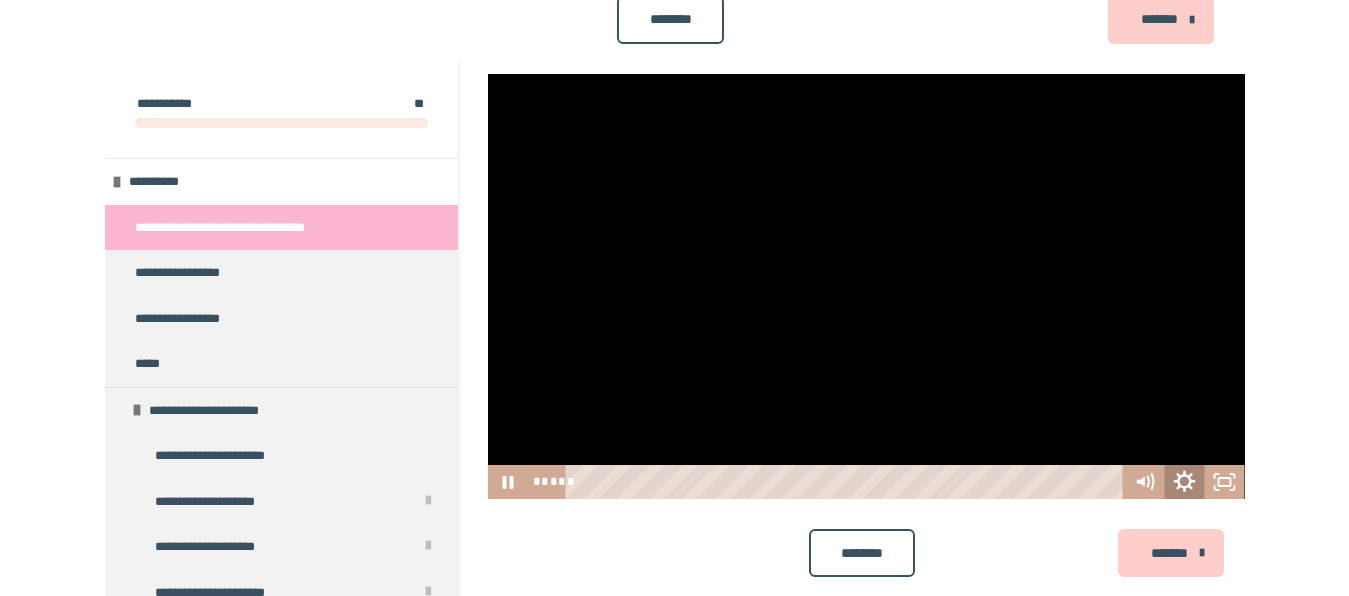 click 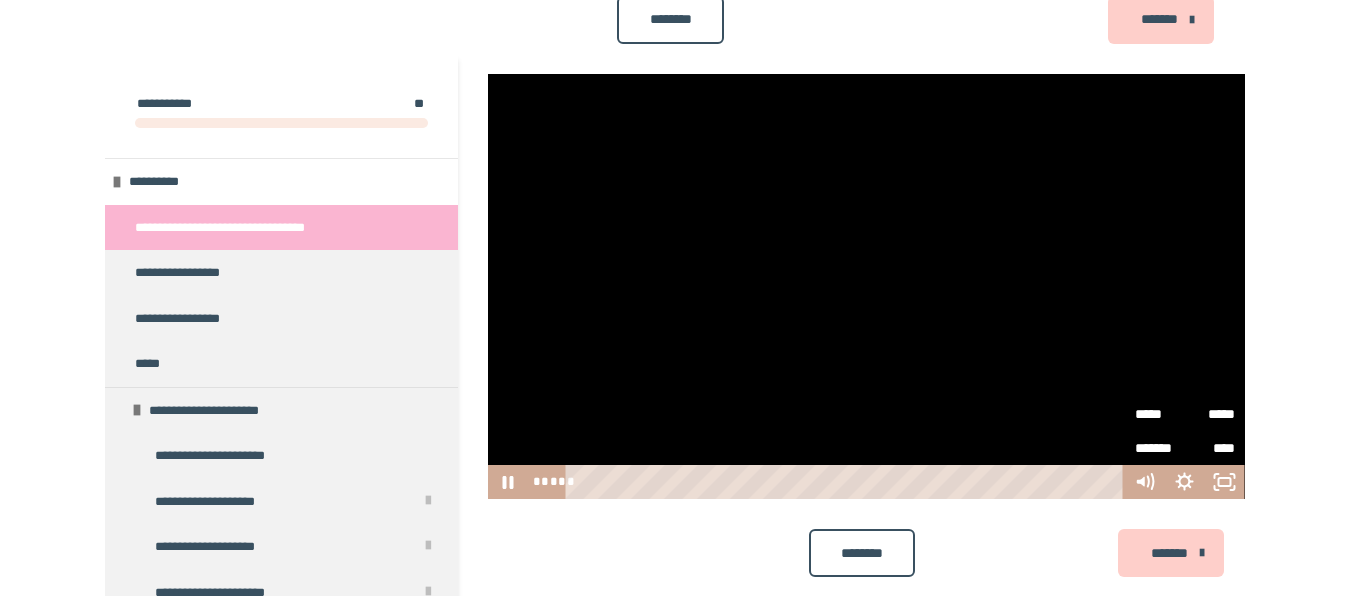 click on "*****" at bounding box center [1160, 414] 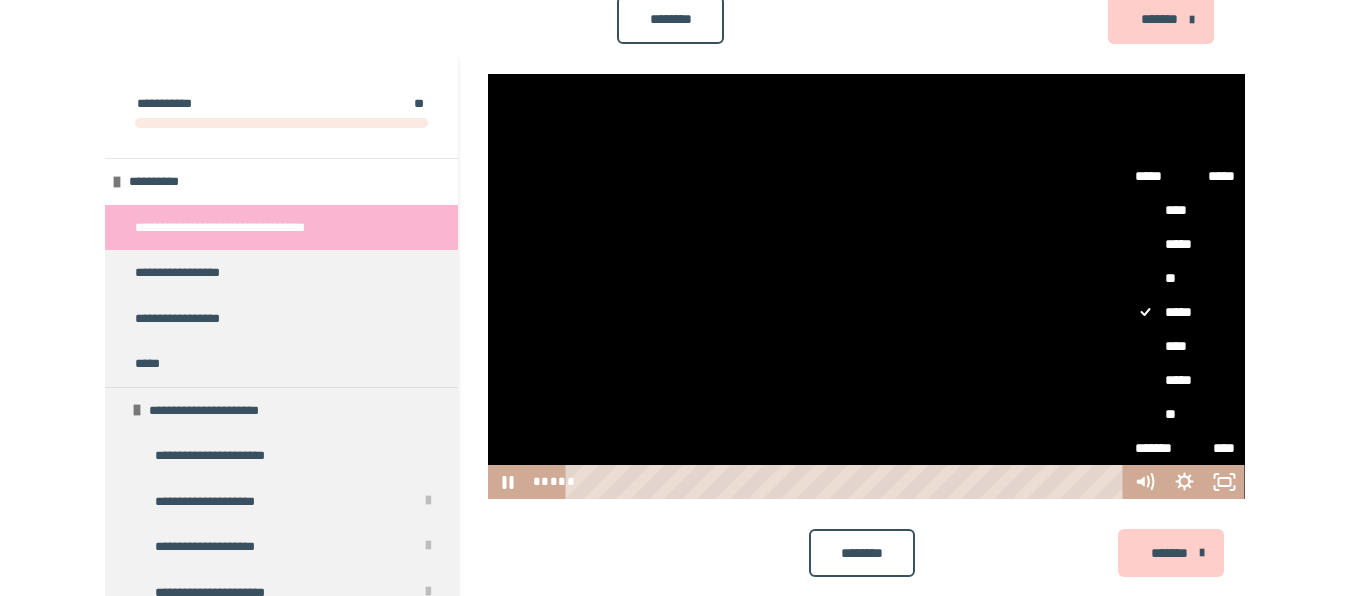click on "****" at bounding box center [1185, 347] 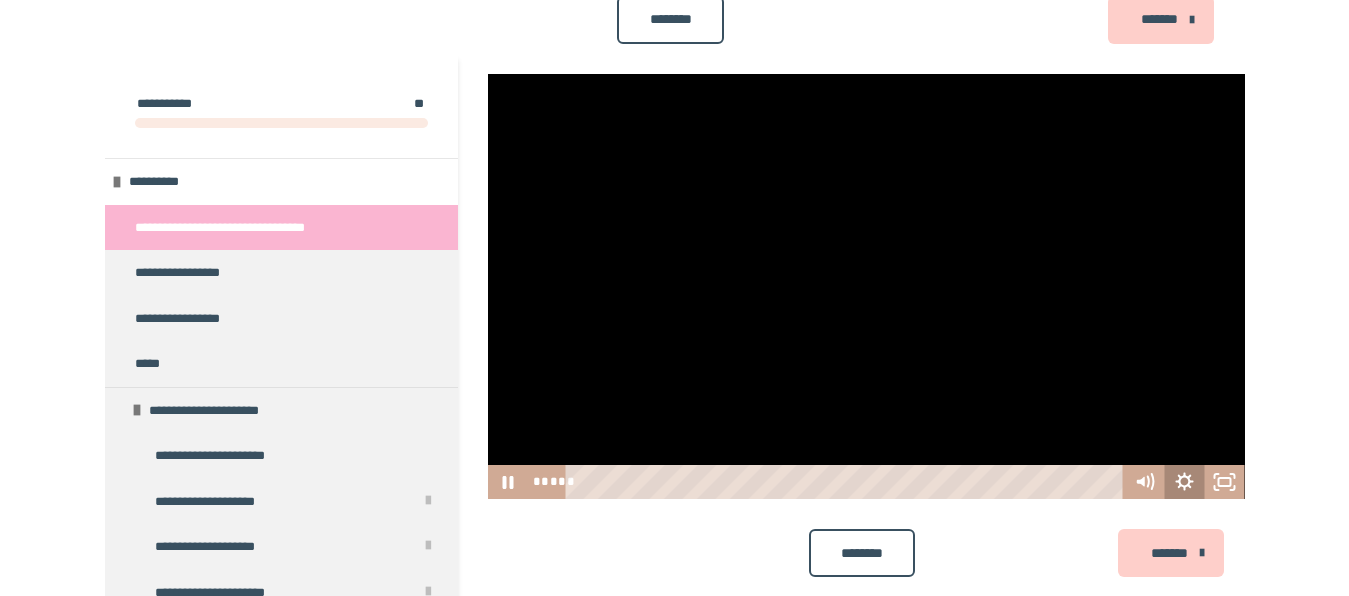 click 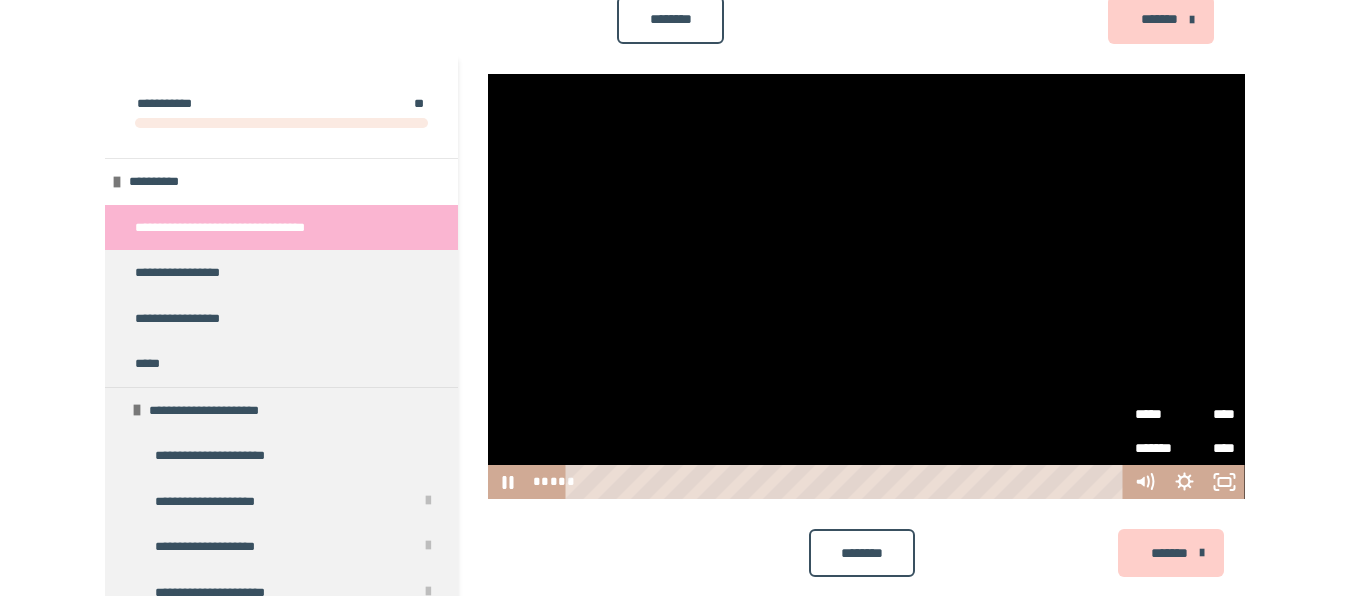 click on "****" at bounding box center [1210, 414] 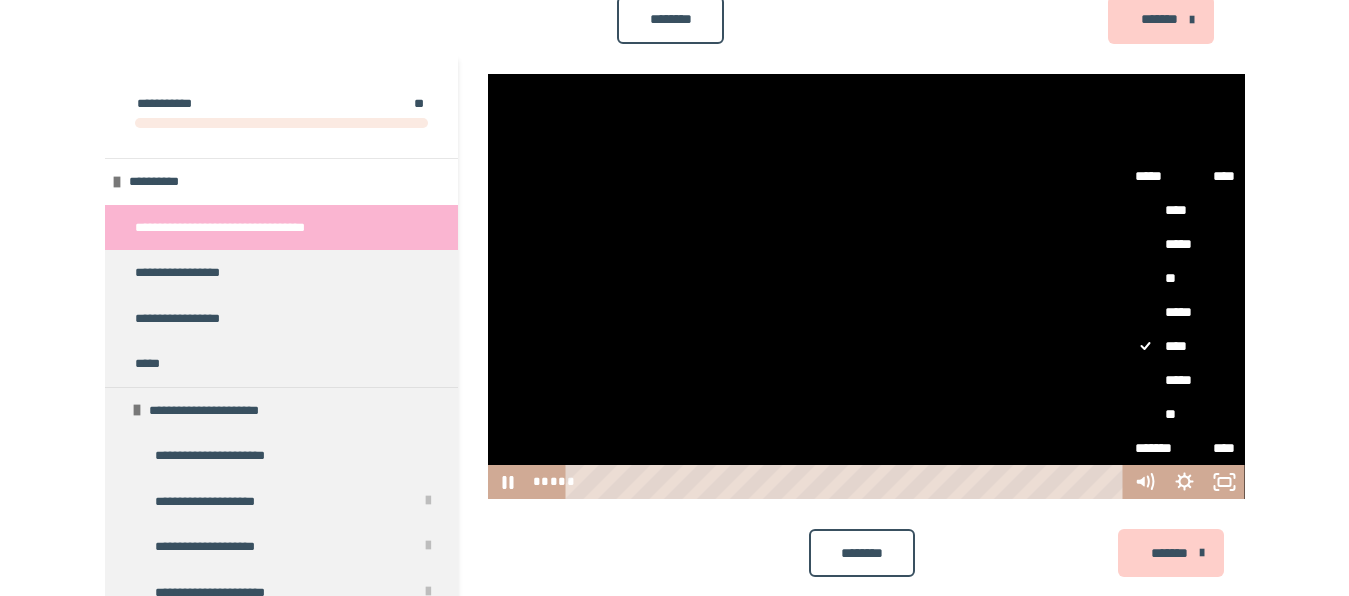 click on "*****" at bounding box center [1185, 313] 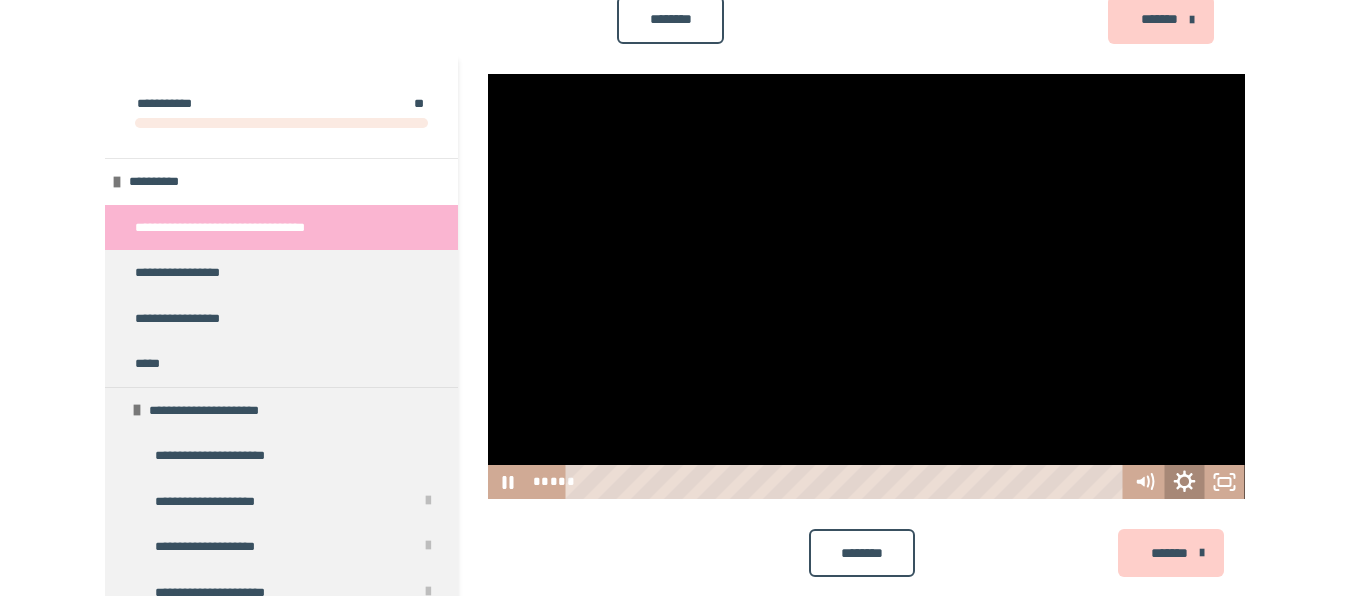 click 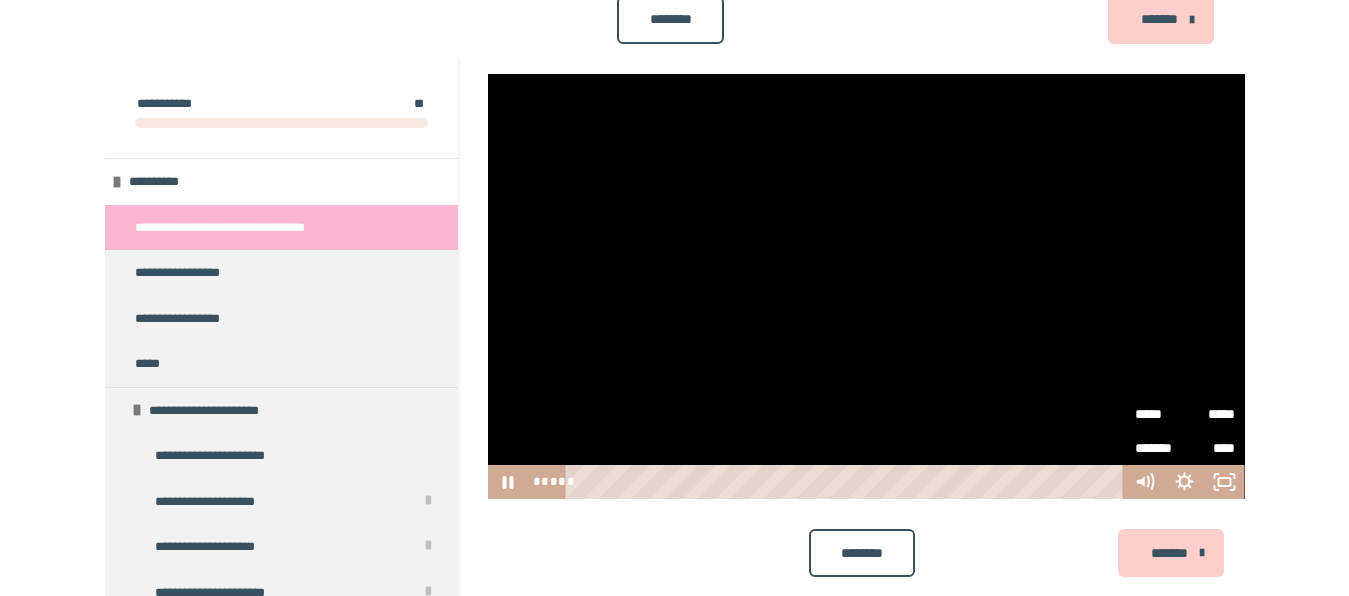 click on "*****" at bounding box center (1210, 414) 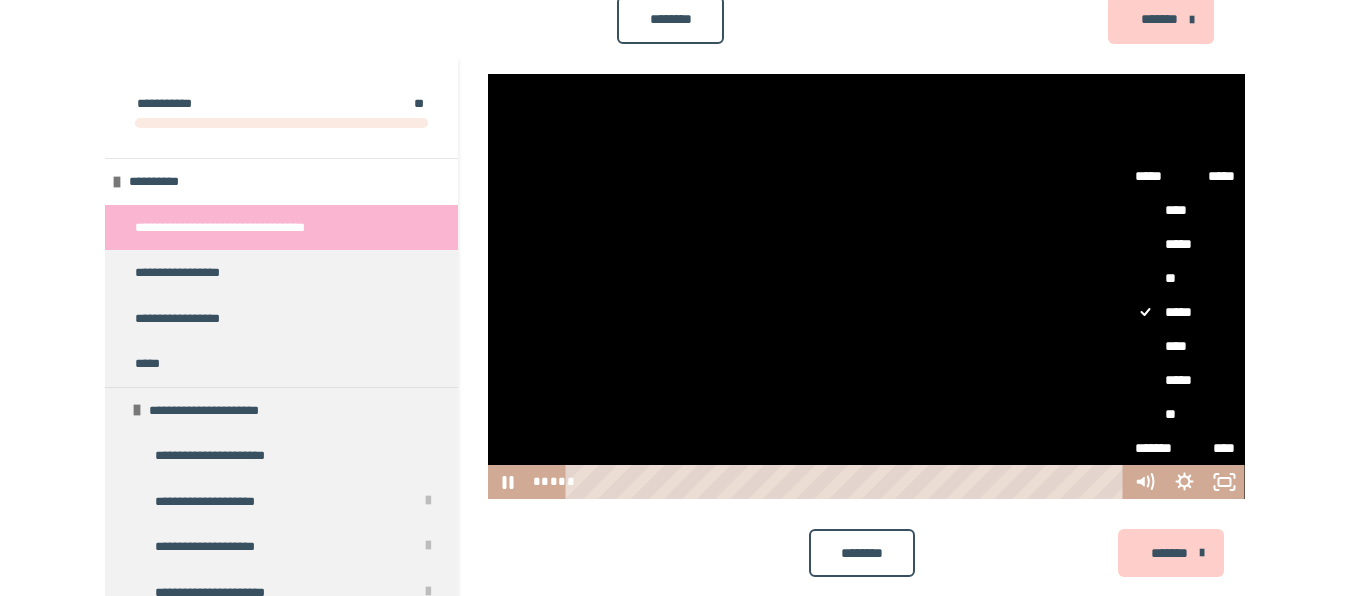 click on "****" at bounding box center (1185, 347) 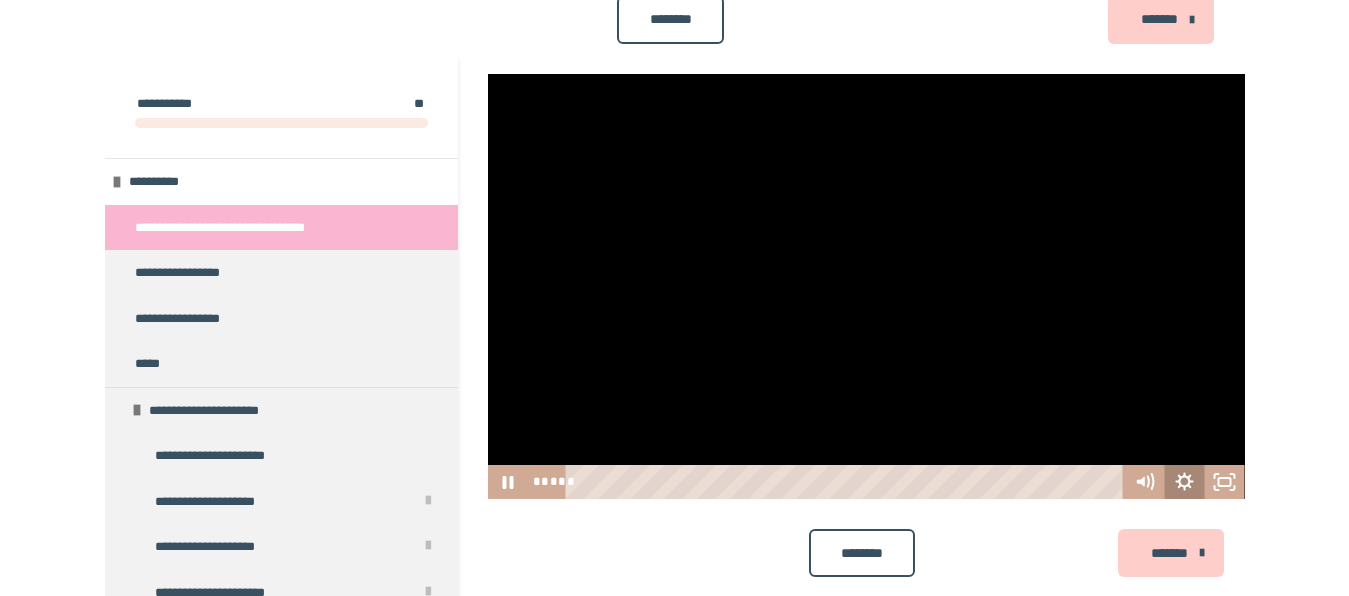click 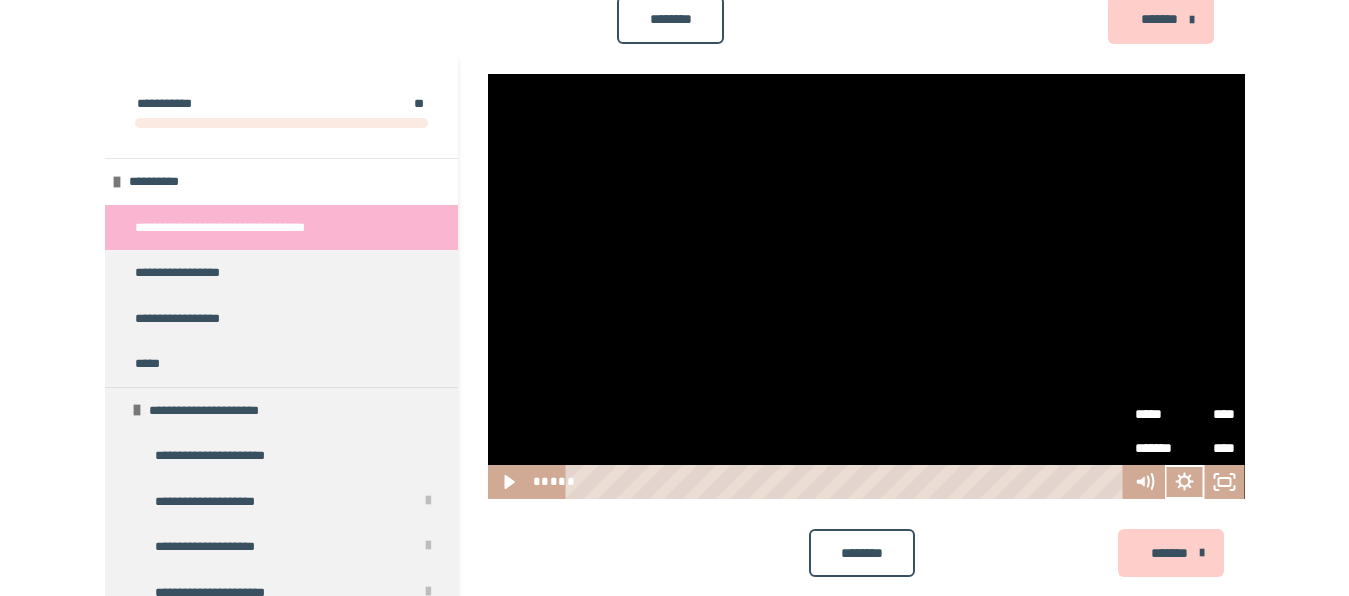 scroll, scrollTop: 179, scrollLeft: 0, axis: vertical 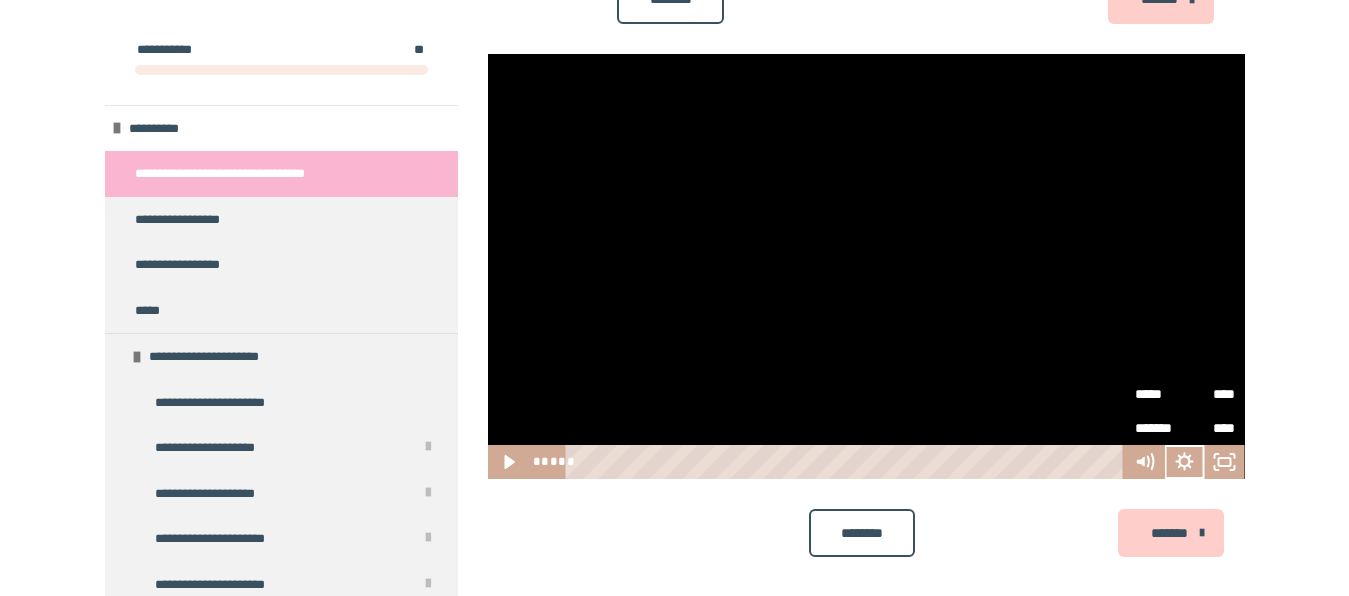 click on "********* ******** *******" at bounding box center (866, 533) 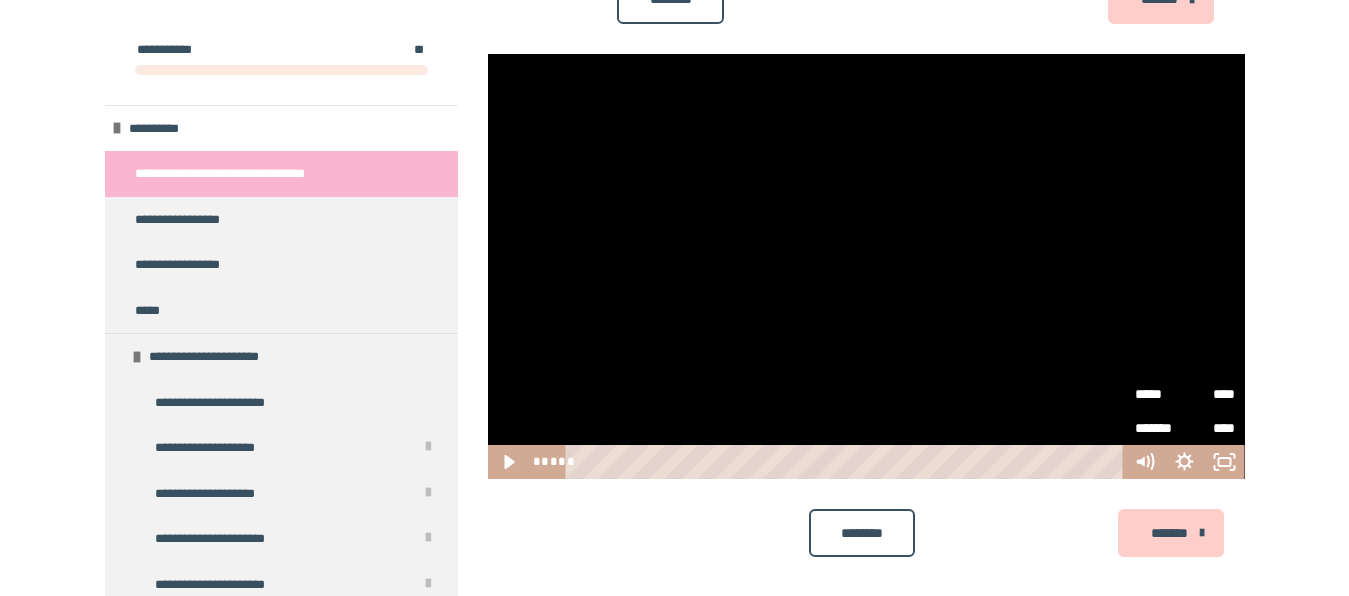 click at bounding box center [866, 267] 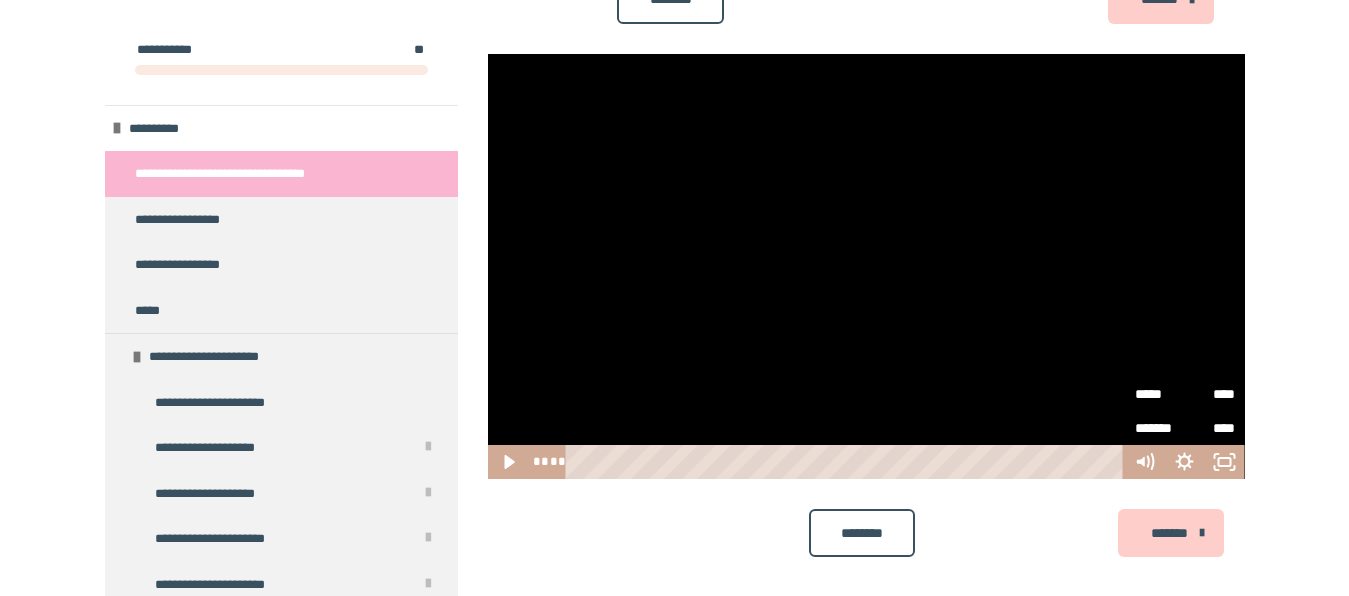 scroll, scrollTop: 263, scrollLeft: 0, axis: vertical 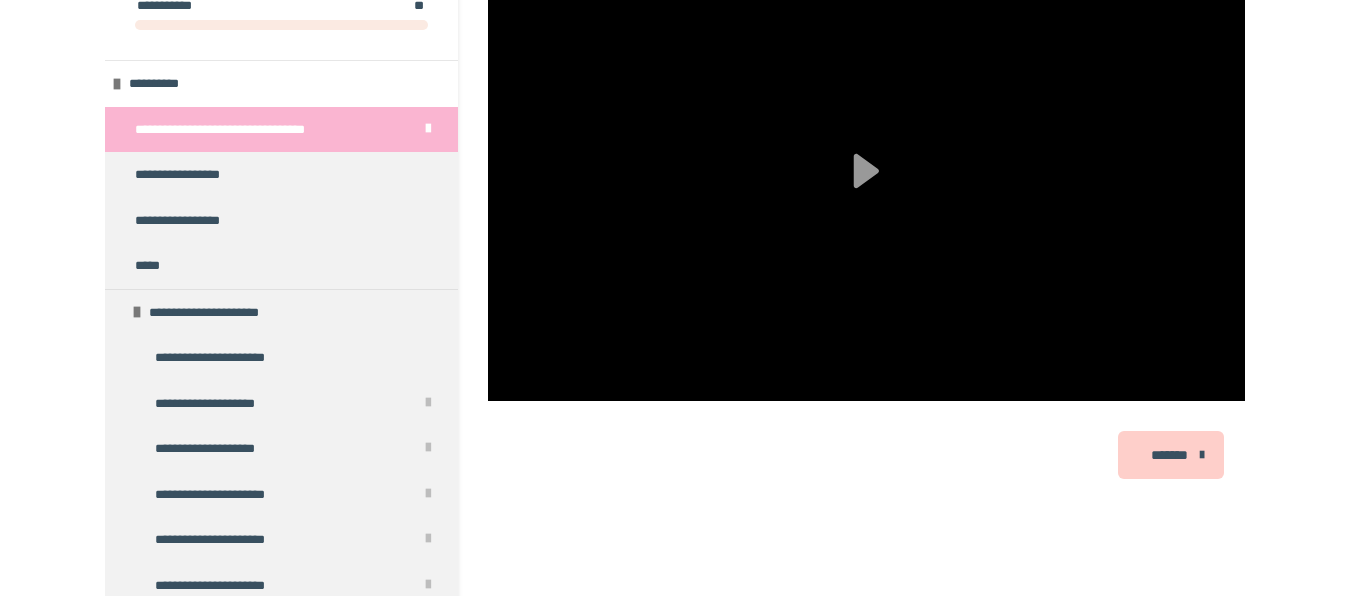 click on "********* ******** *******" at bounding box center (675, -78) 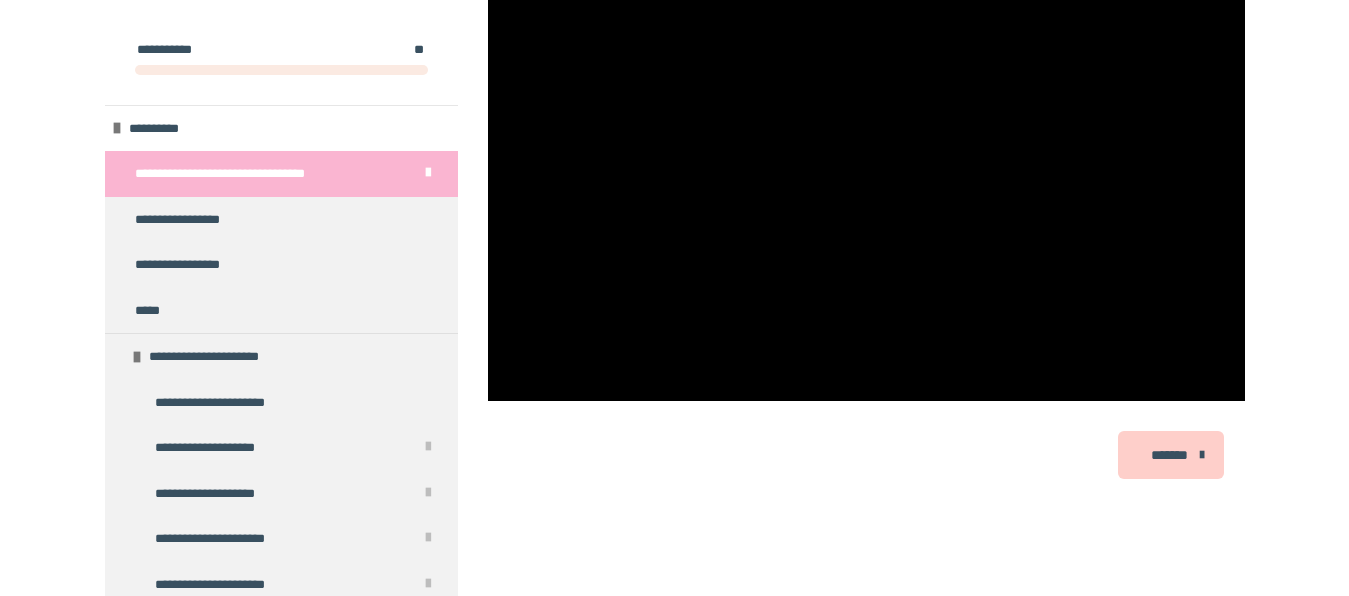 scroll, scrollTop: 263, scrollLeft: 0, axis: vertical 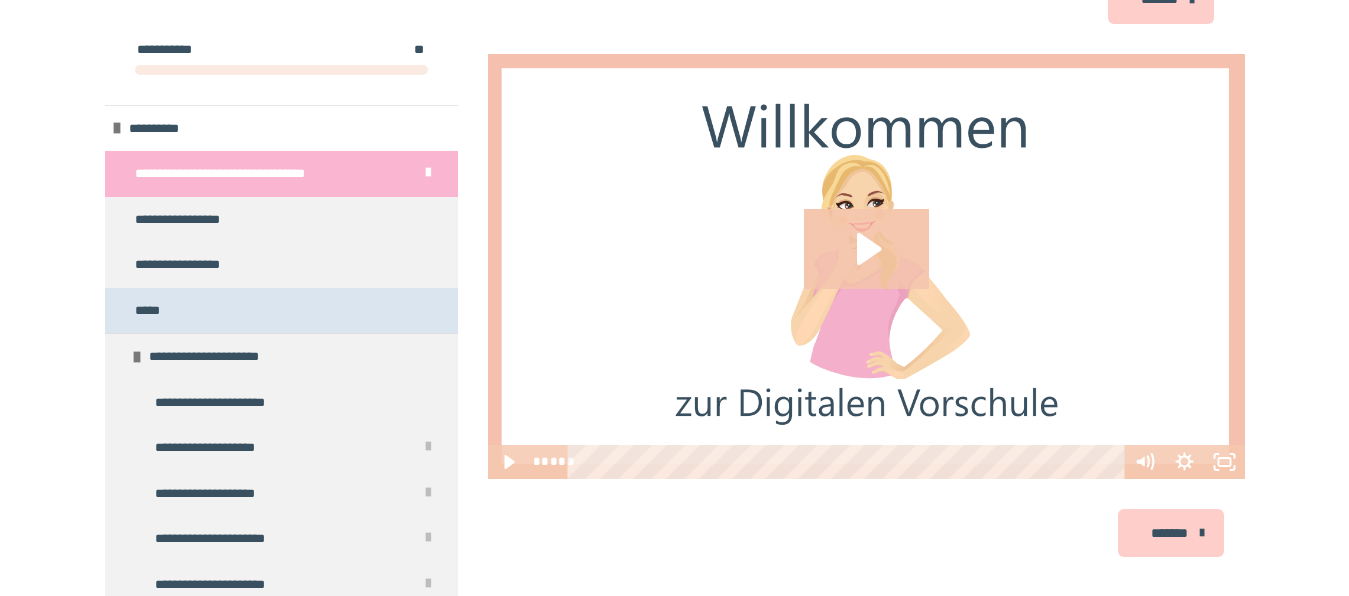 click on "*****" at bounding box center [281, 311] 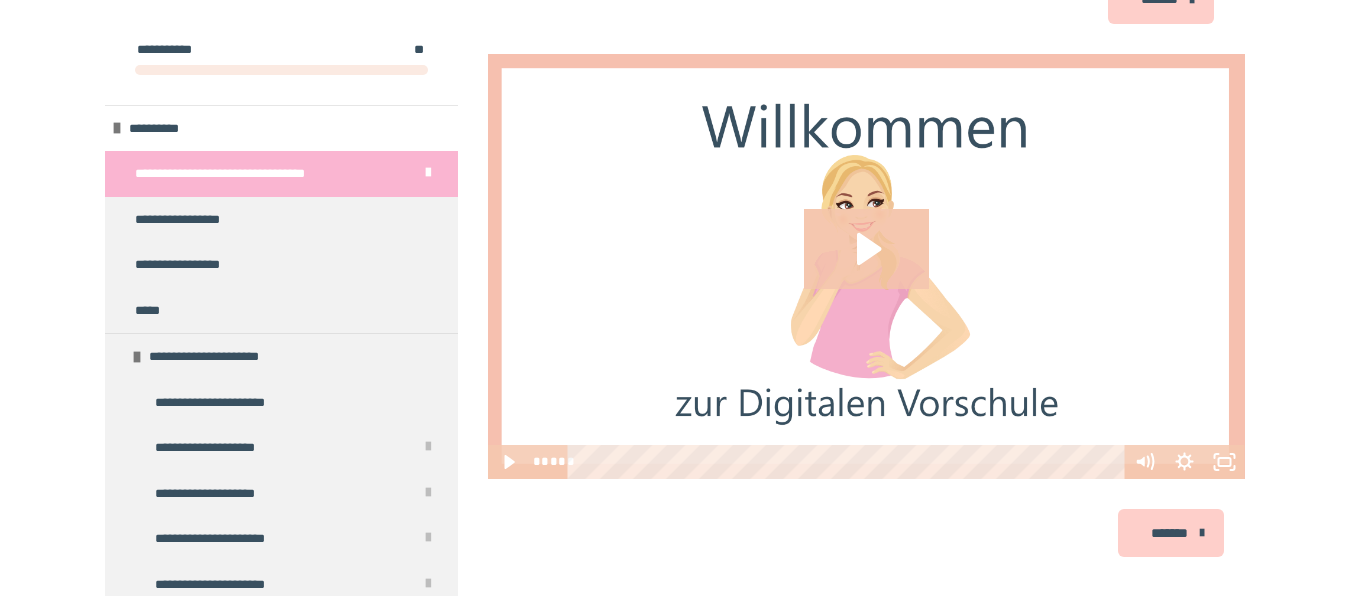 scroll, scrollTop: 223, scrollLeft: 0, axis: vertical 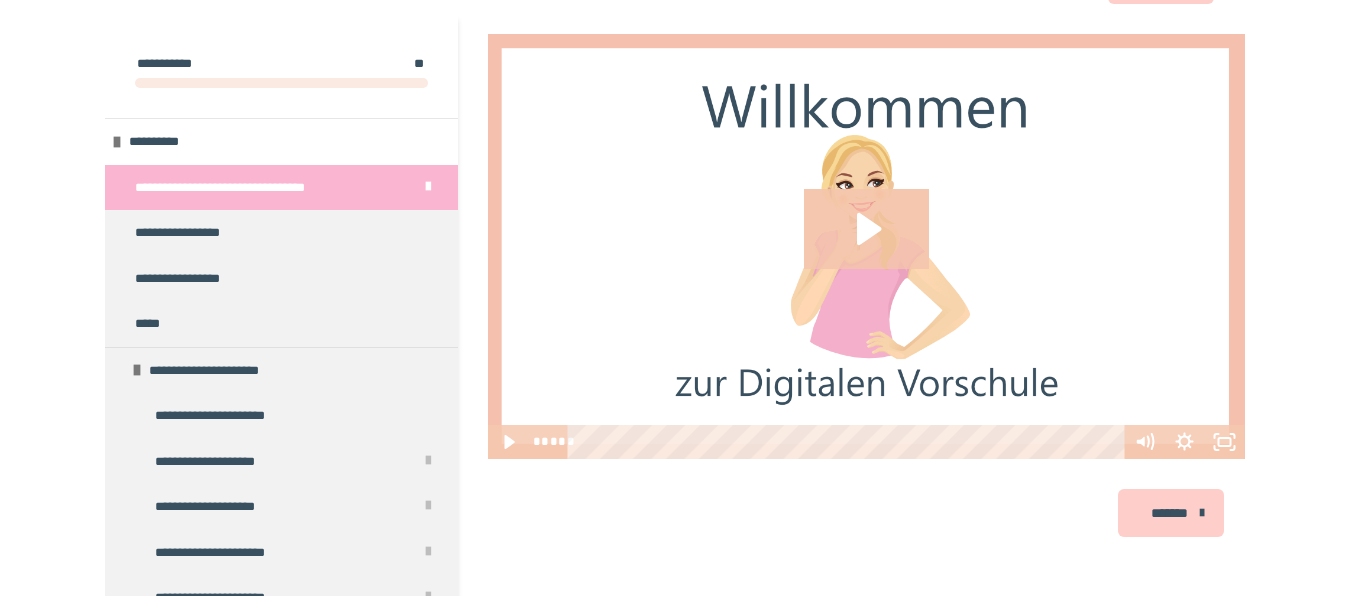 click 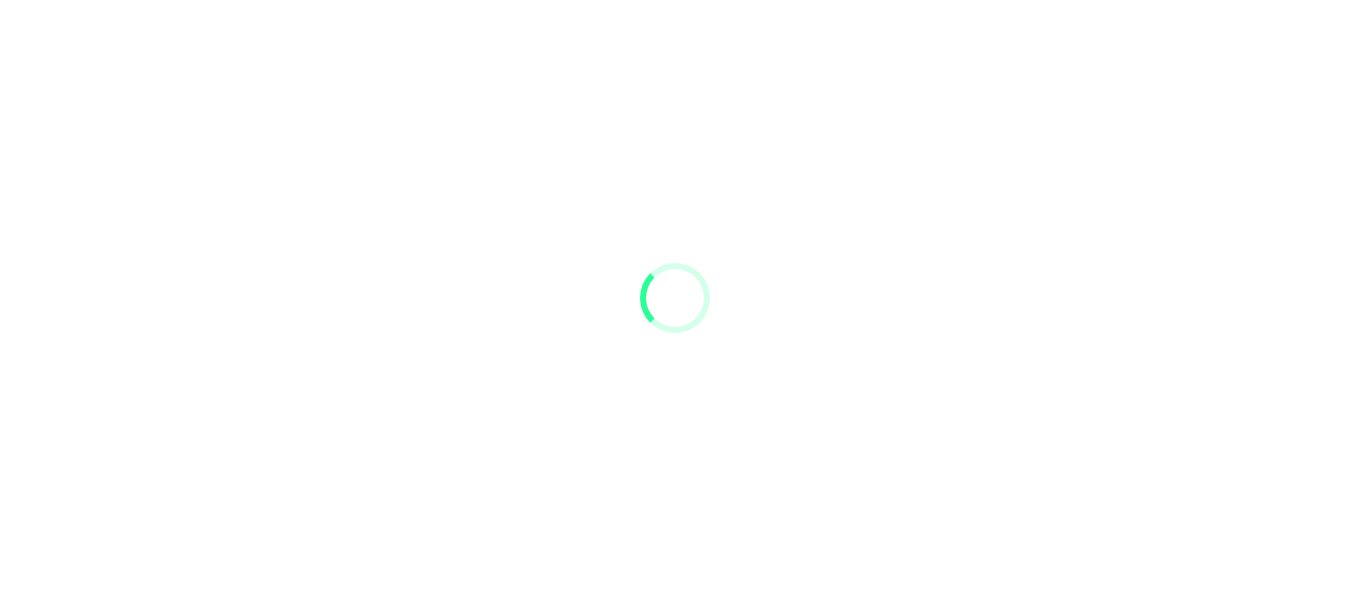 scroll, scrollTop: 0, scrollLeft: 0, axis: both 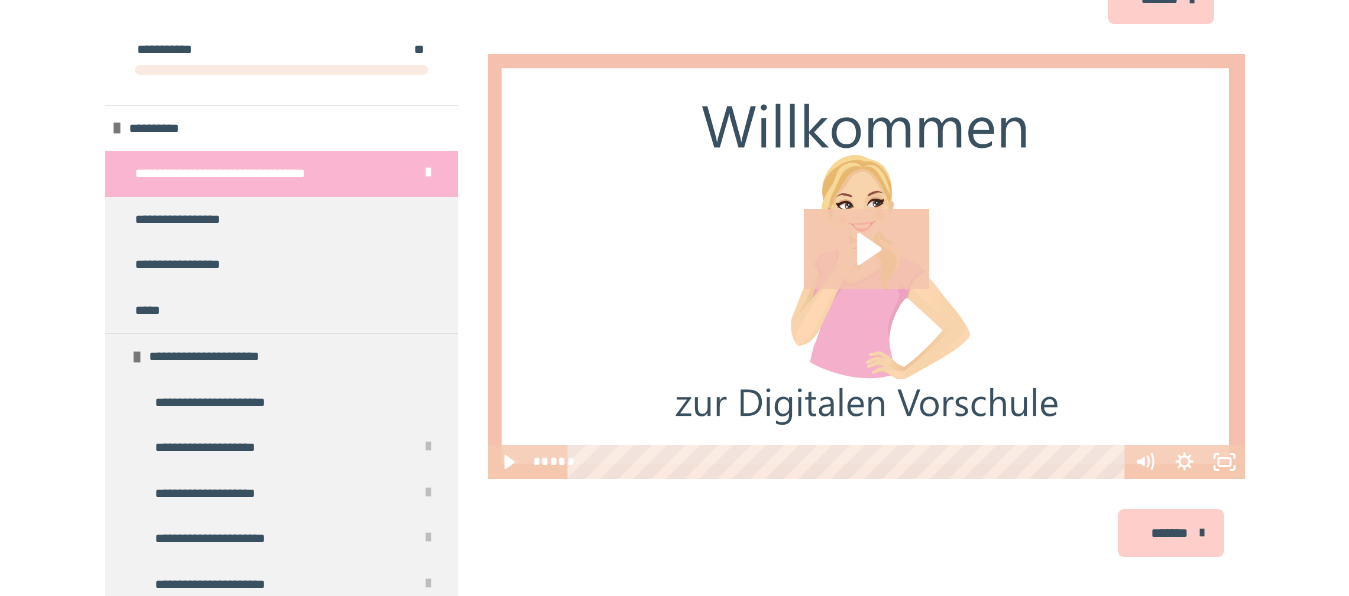 click on "**********" at bounding box center [674, 5449] 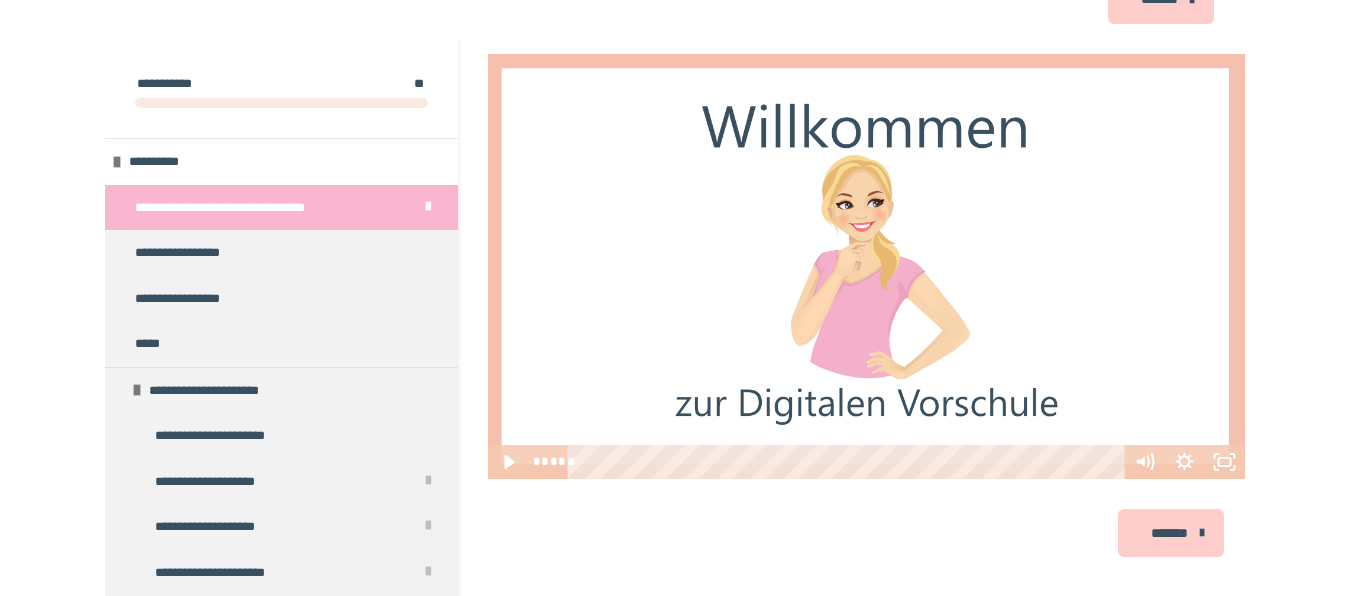 click on "*******" at bounding box center (1171, 533) 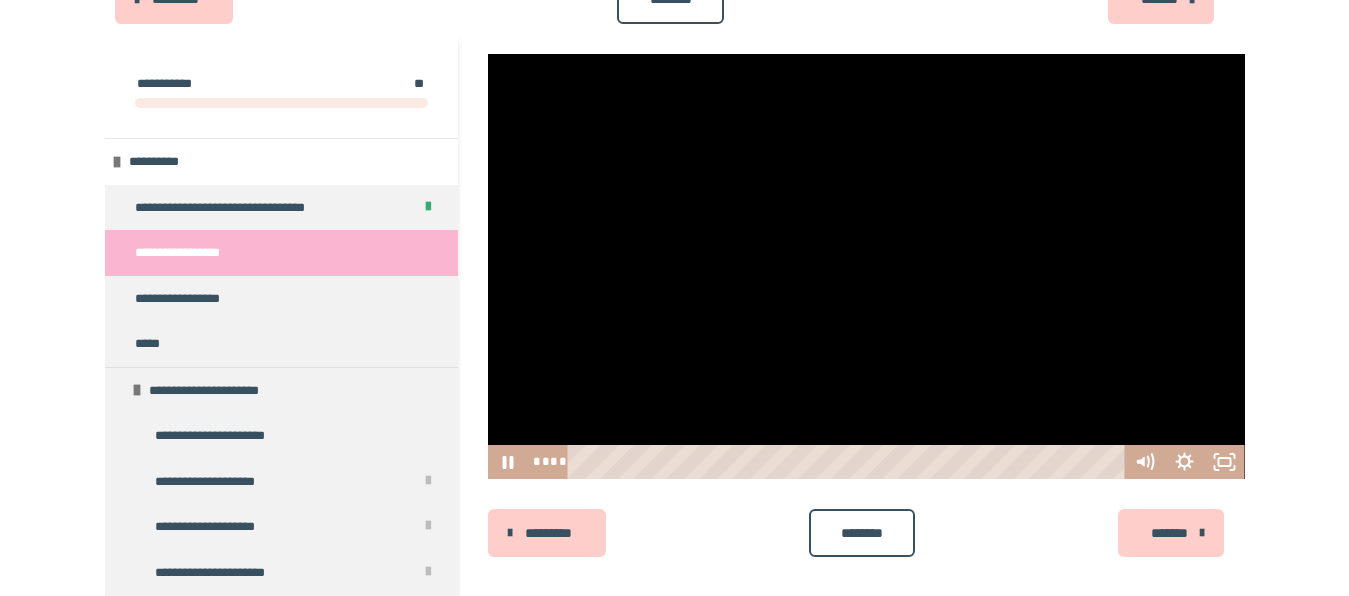 scroll, scrollTop: 145, scrollLeft: 0, axis: vertical 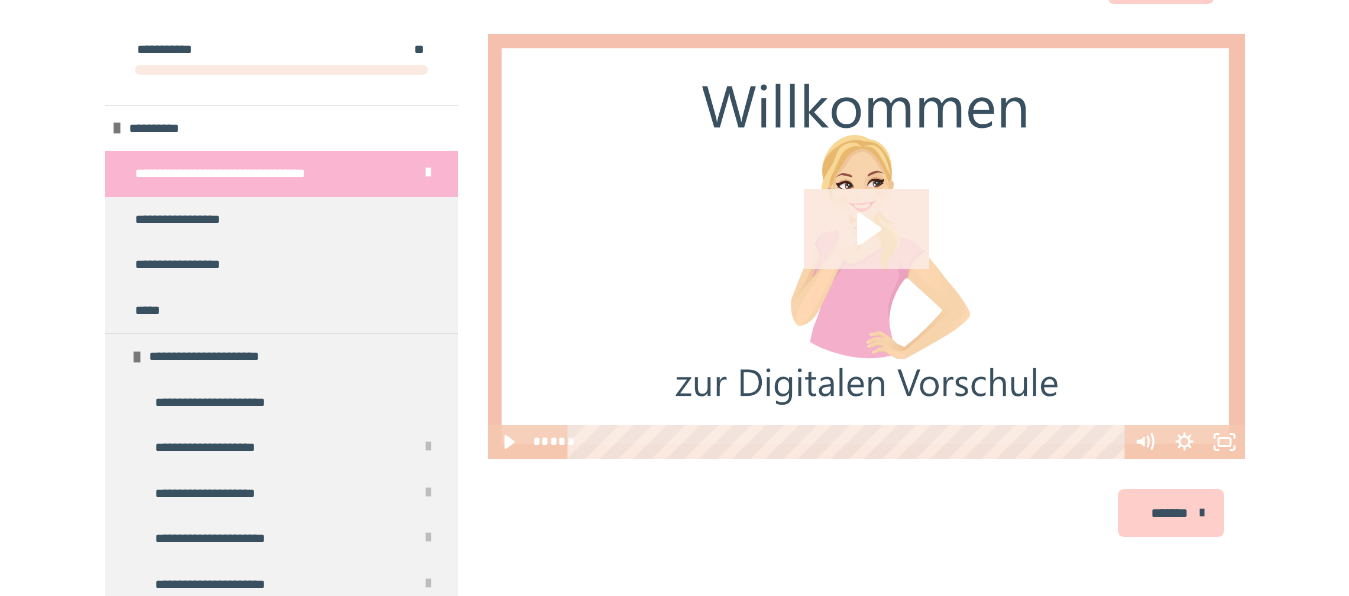 click 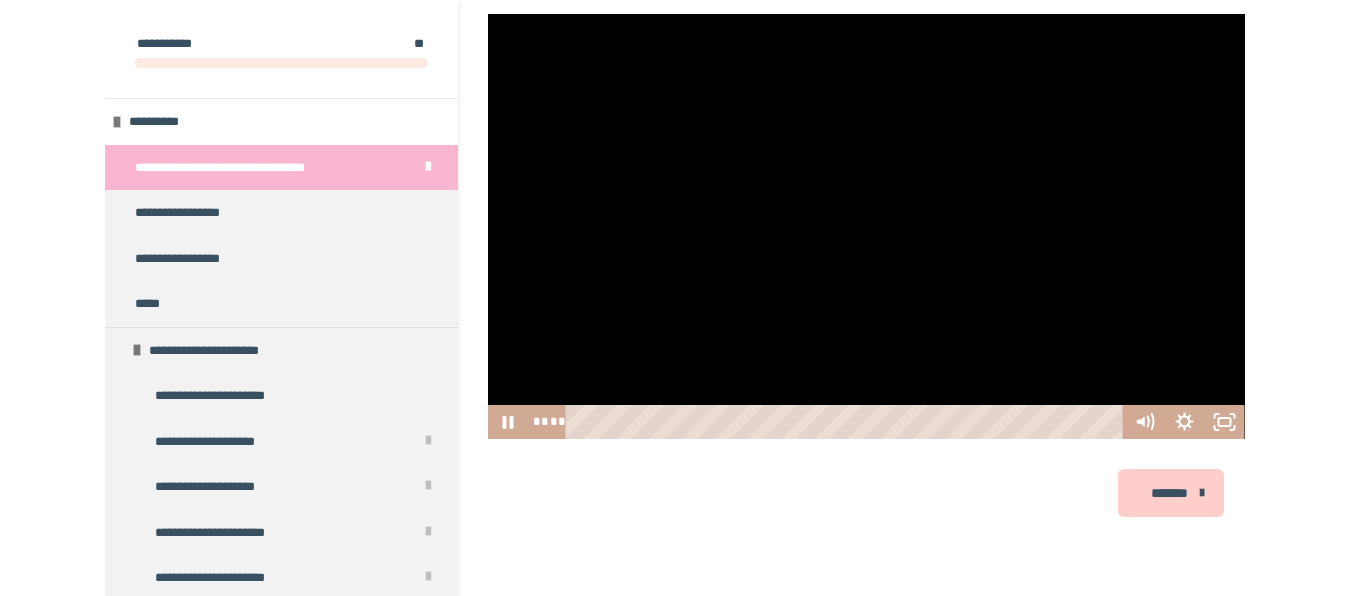 click at bounding box center (866, 227) 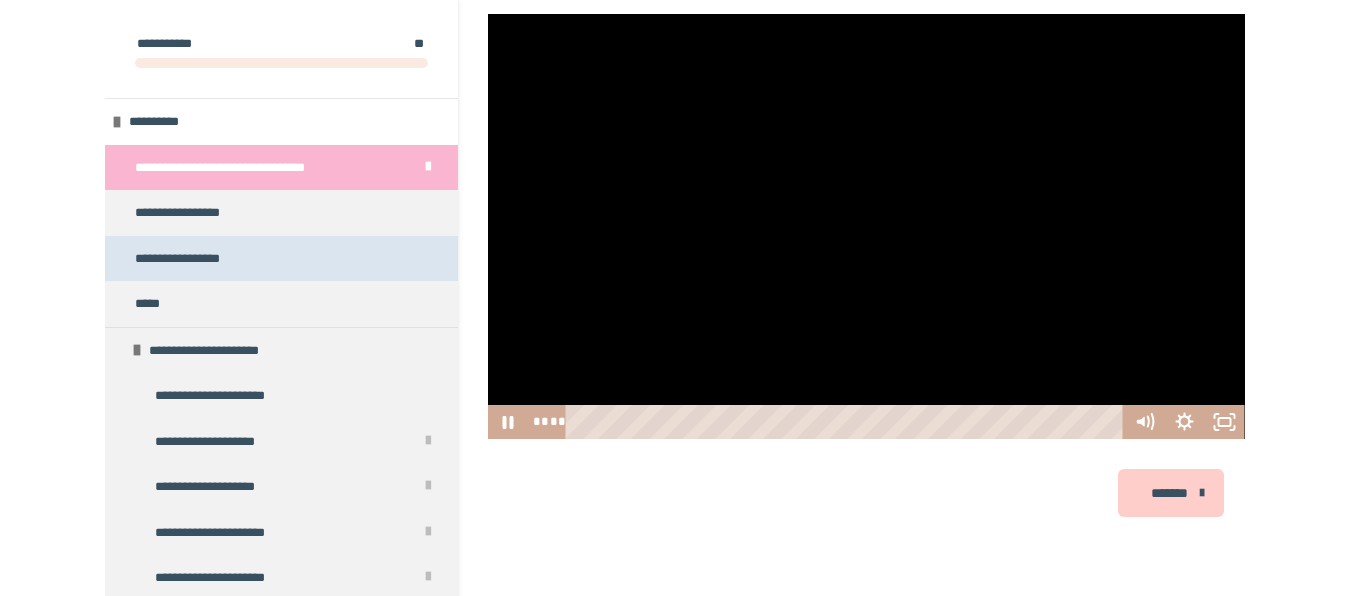 scroll, scrollTop: 637, scrollLeft: 0, axis: vertical 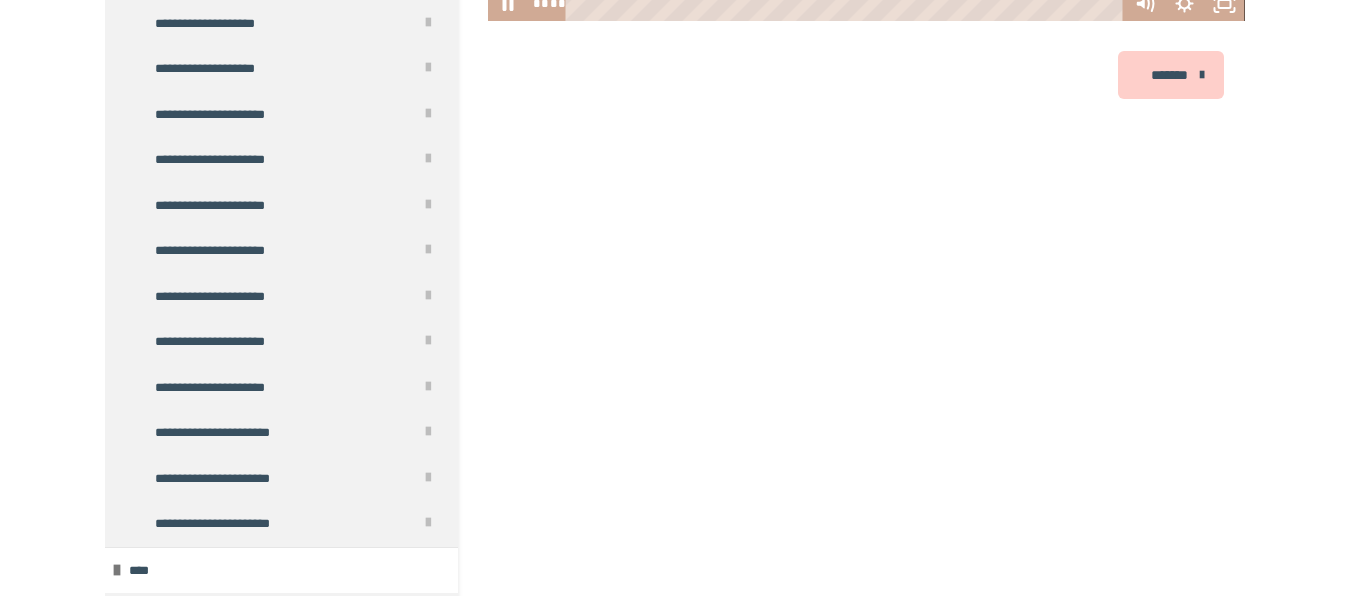 click on "**********" at bounding box center (866, 5191) 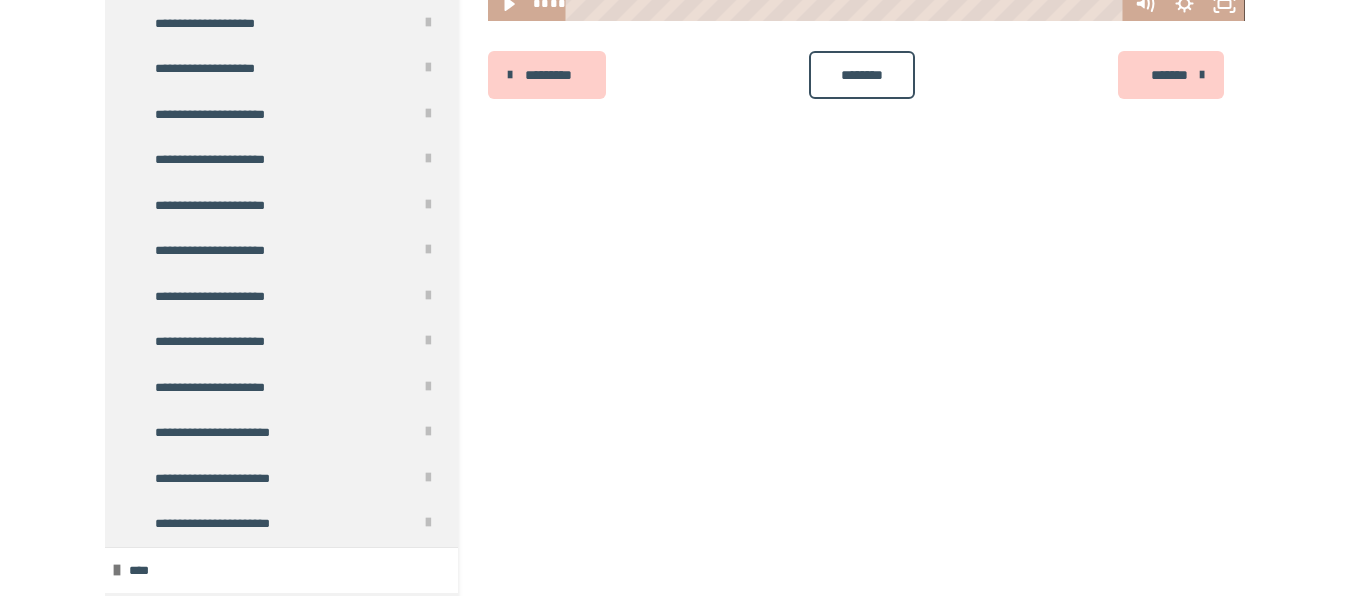 scroll, scrollTop: 0, scrollLeft: 0, axis: both 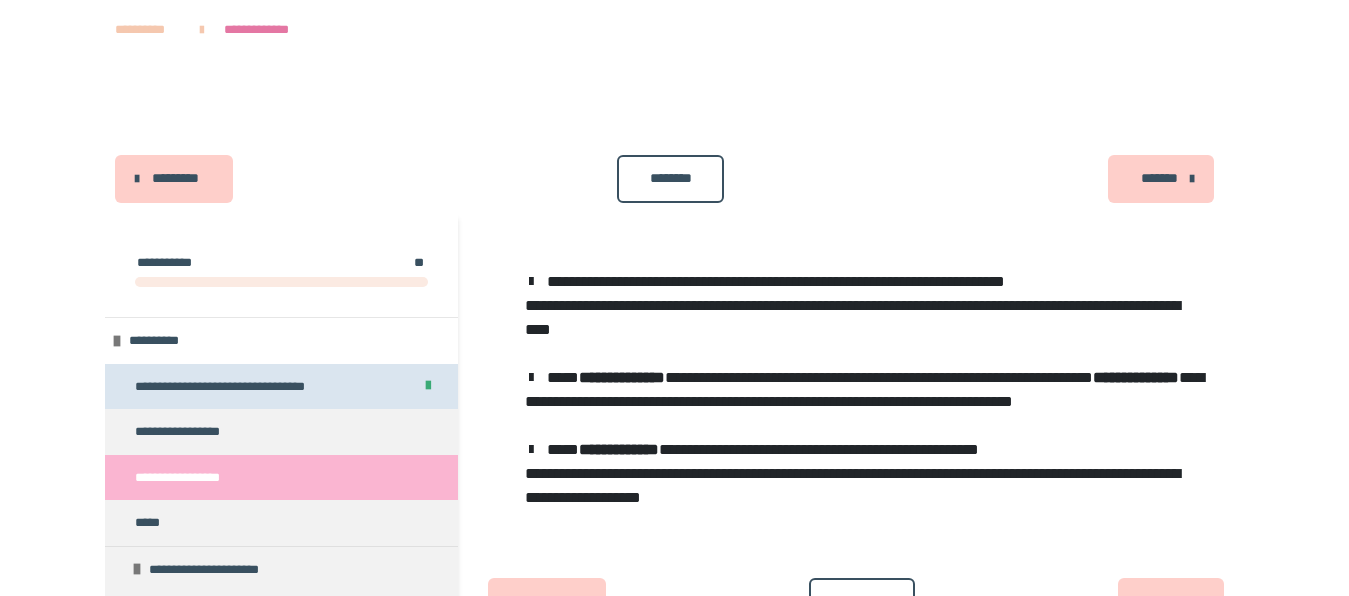 click on "**********" at bounding box center [239, 387] 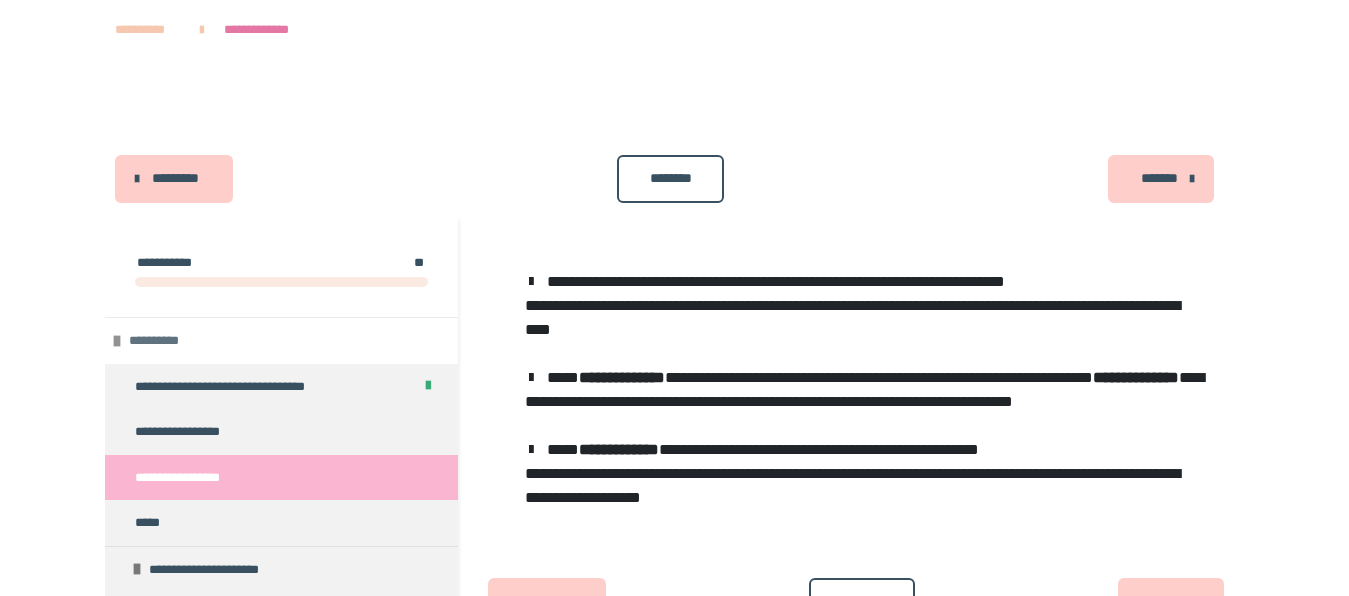 click on "**********" at bounding box center [165, 341] 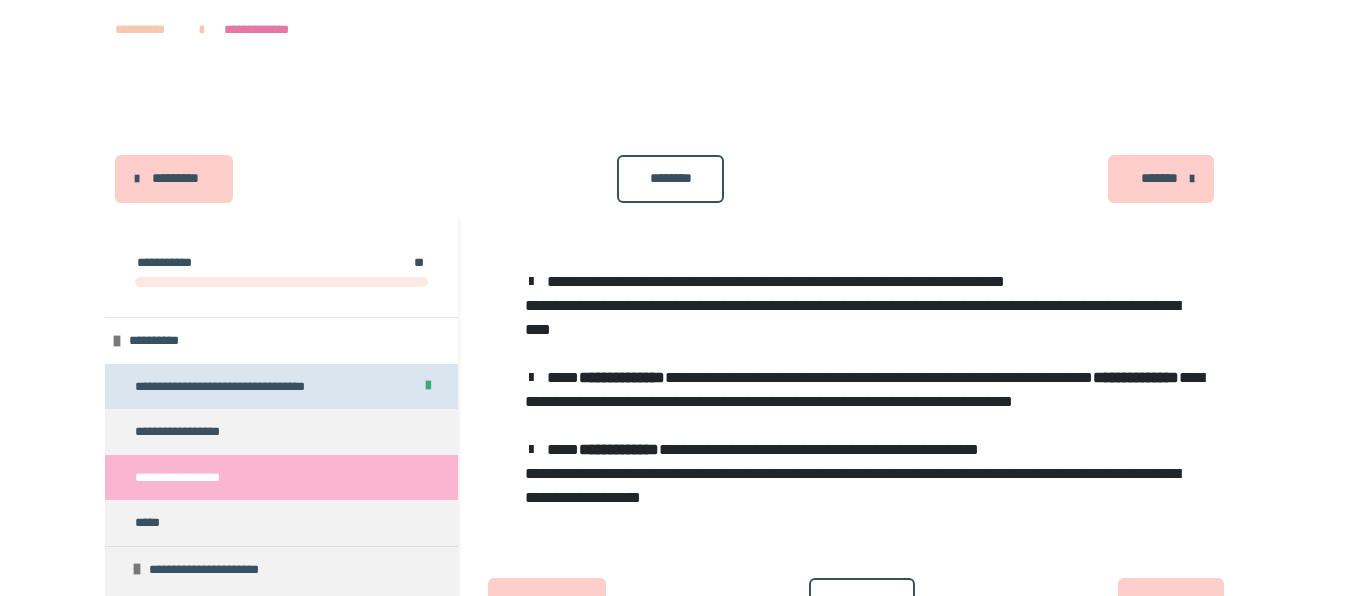 click on "**********" at bounding box center (220, 387) 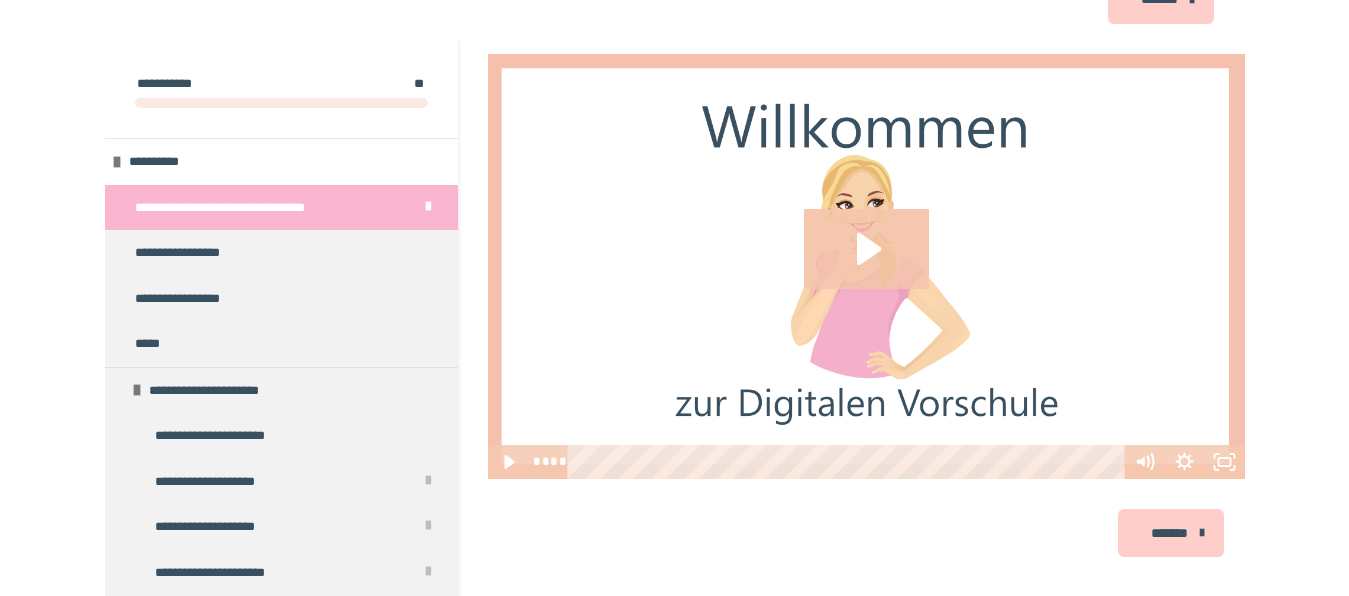 scroll, scrollTop: 199, scrollLeft: 0, axis: vertical 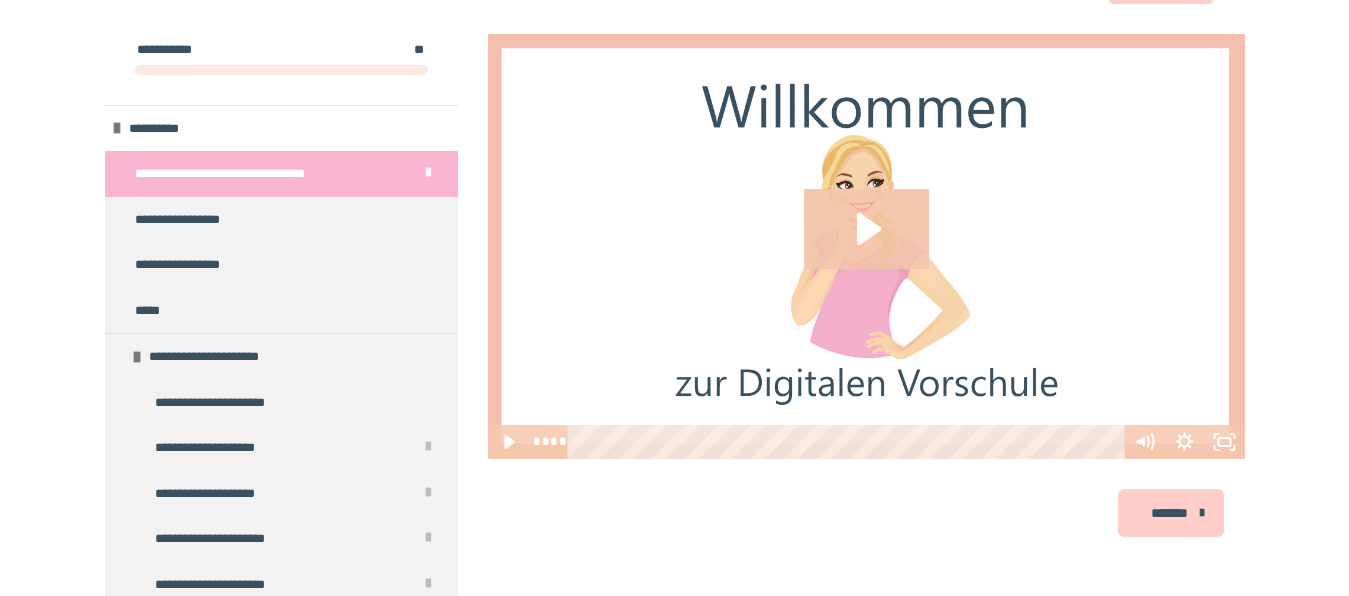 click on "**********" at bounding box center (239, 174) 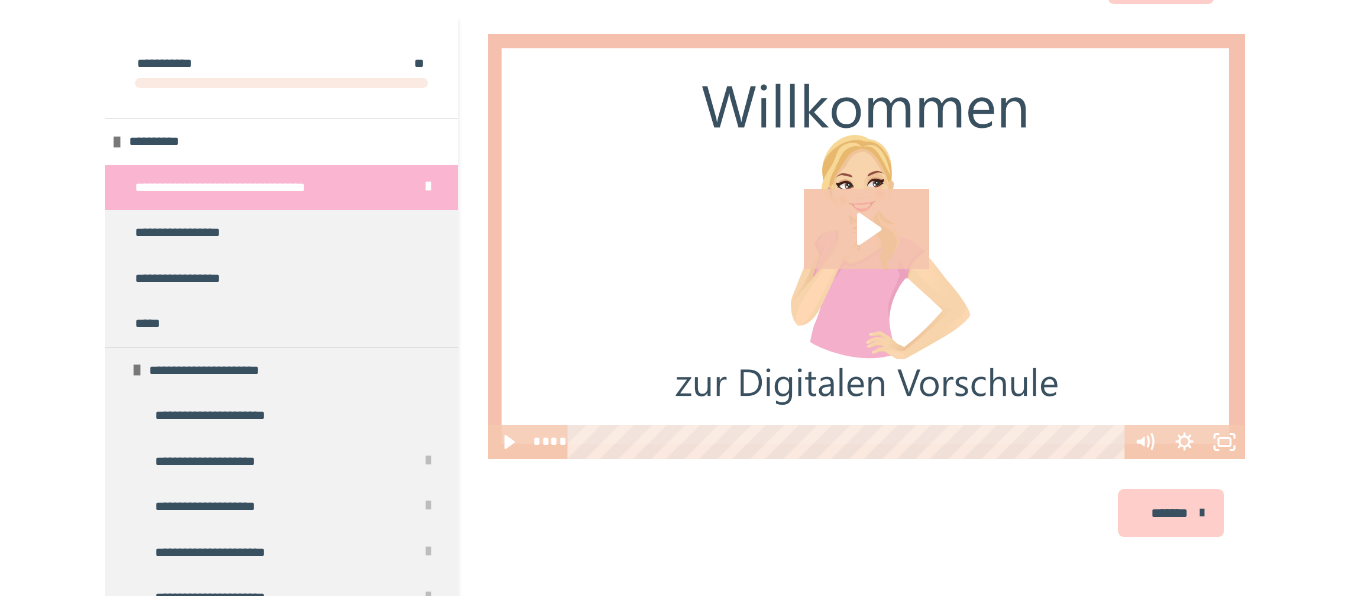 click on "**********" at bounding box center (281, 66) 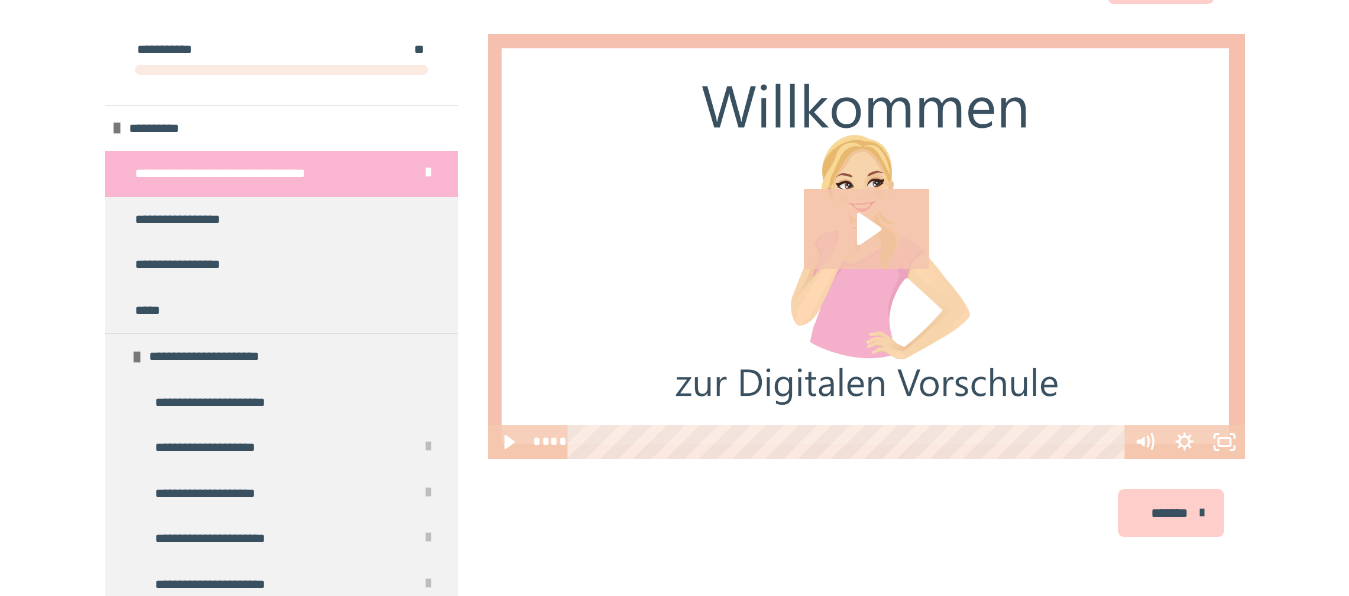 scroll, scrollTop: 263, scrollLeft: 0, axis: vertical 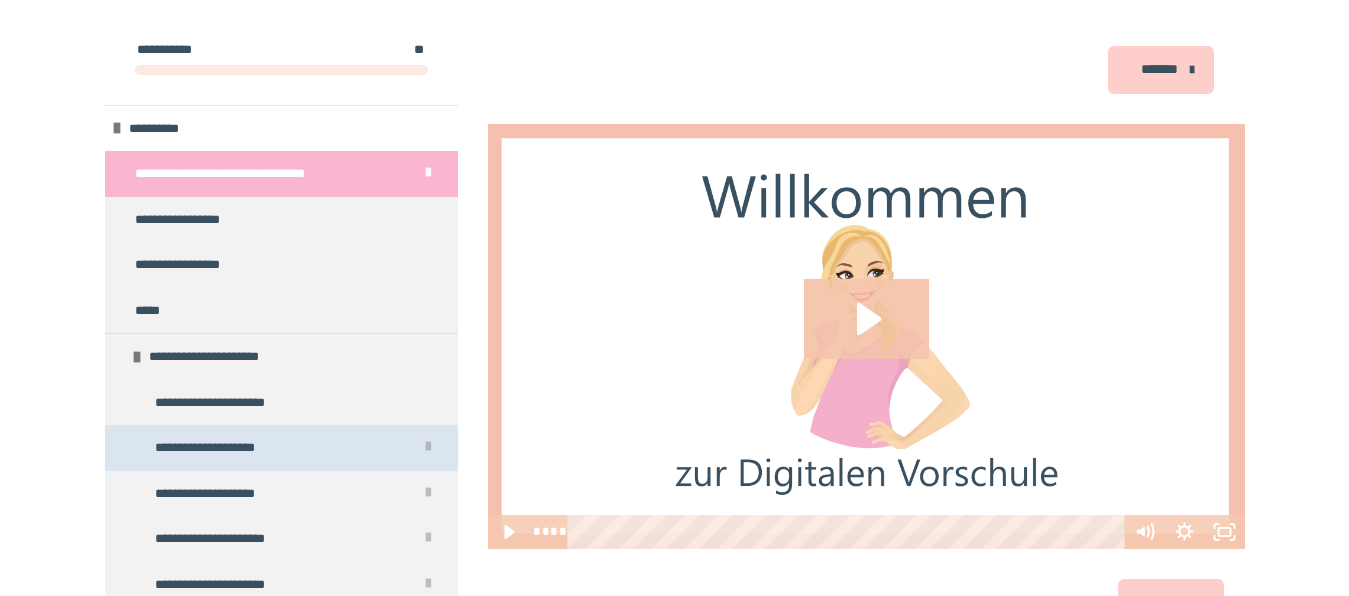 click on "**********" at bounding box center [219, 448] 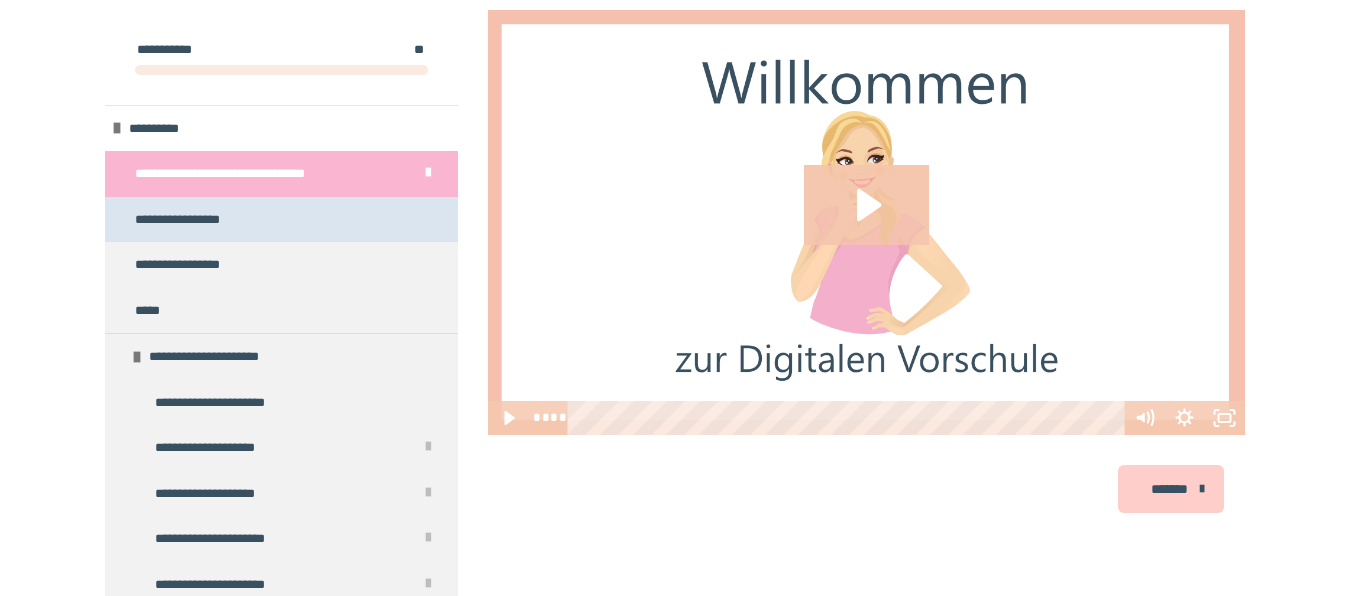 click on "**********" at bounding box center [188, 220] 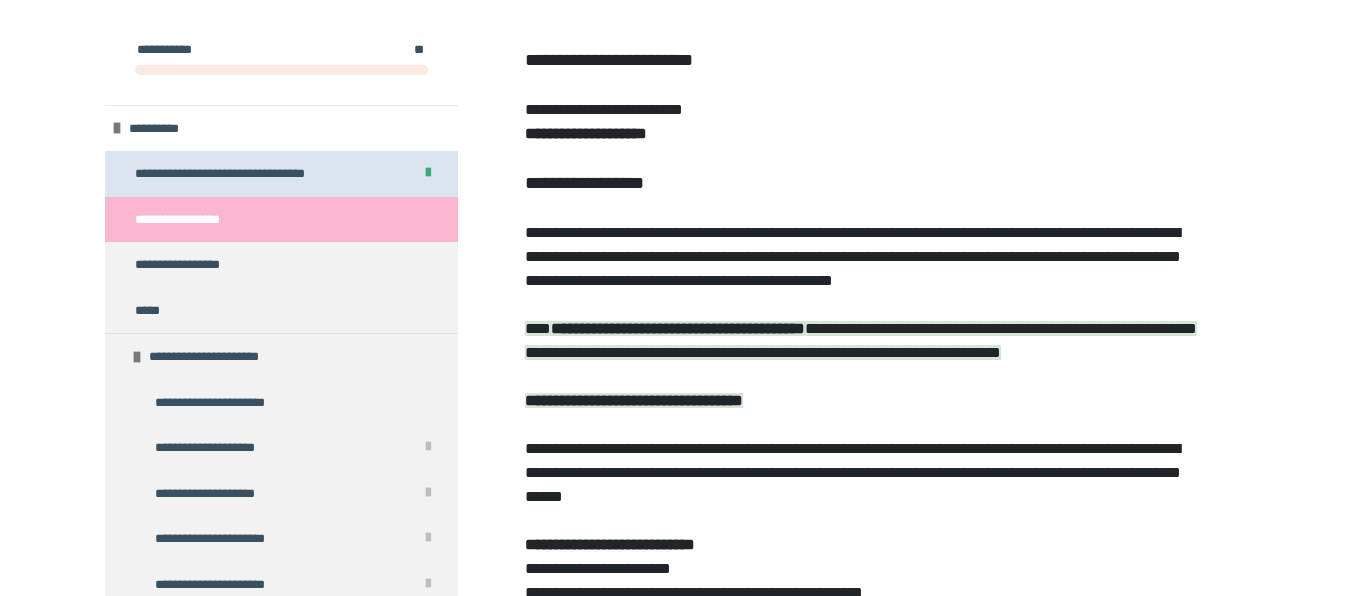 click on "**********" at bounding box center [239, 174] 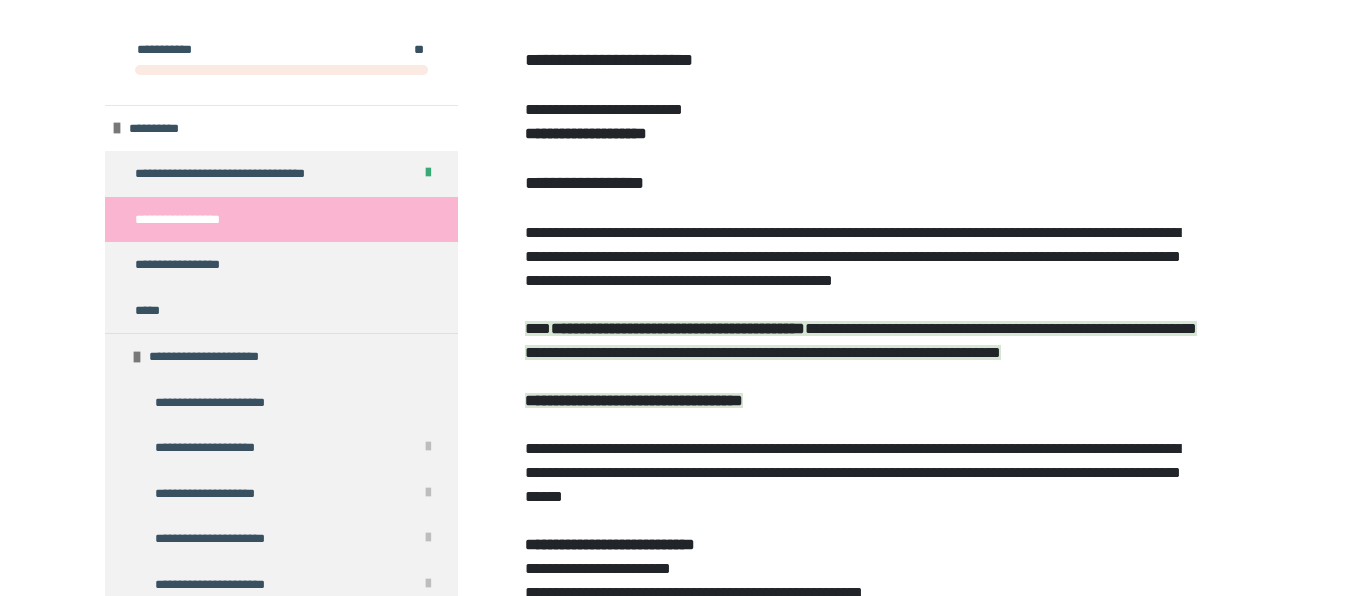 scroll, scrollTop: 294, scrollLeft: 0, axis: vertical 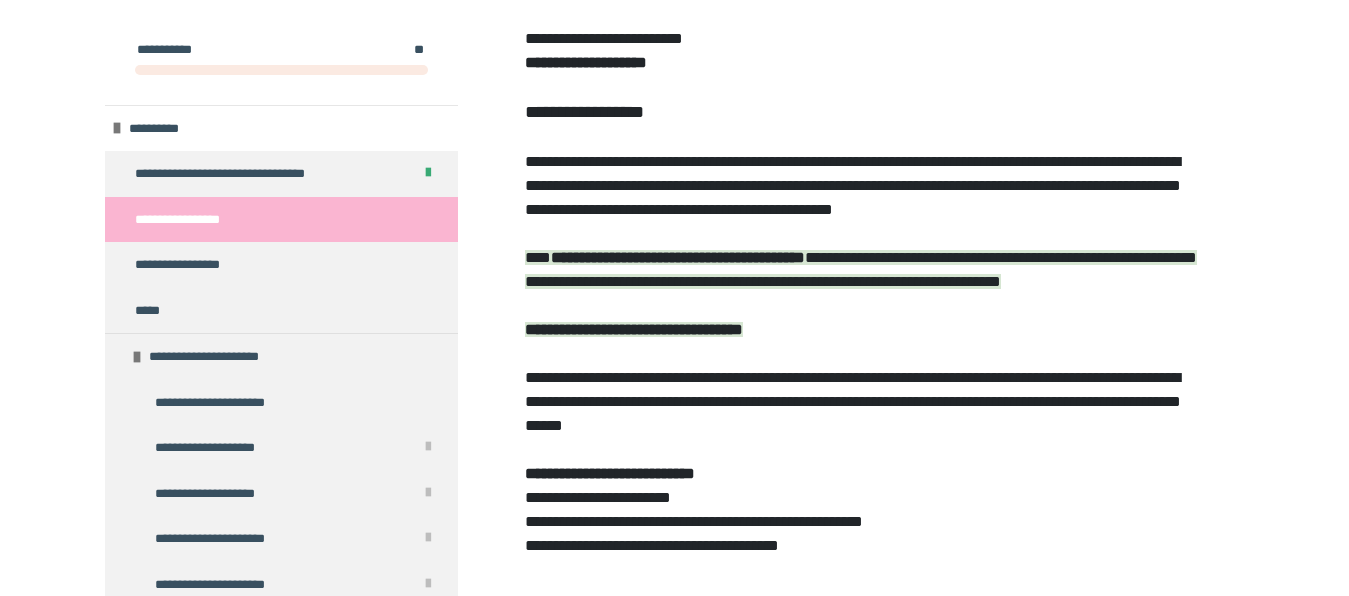 click on "********* ******** *******" at bounding box center (866, 650) 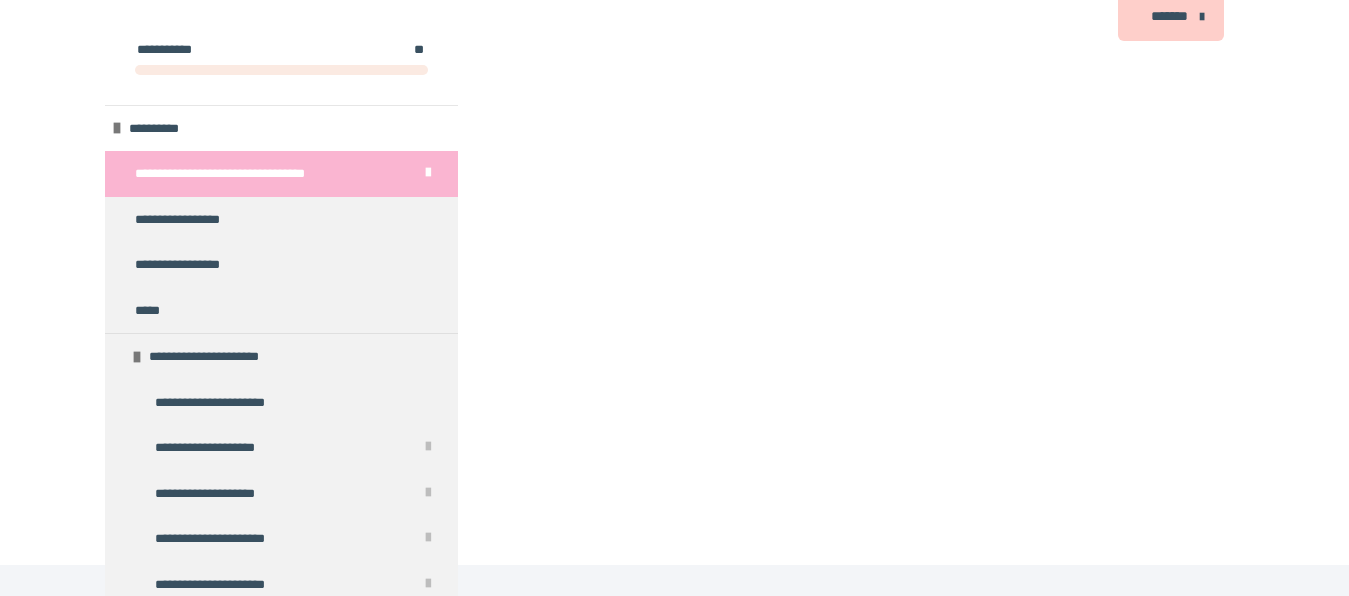 scroll, scrollTop: 263, scrollLeft: 0, axis: vertical 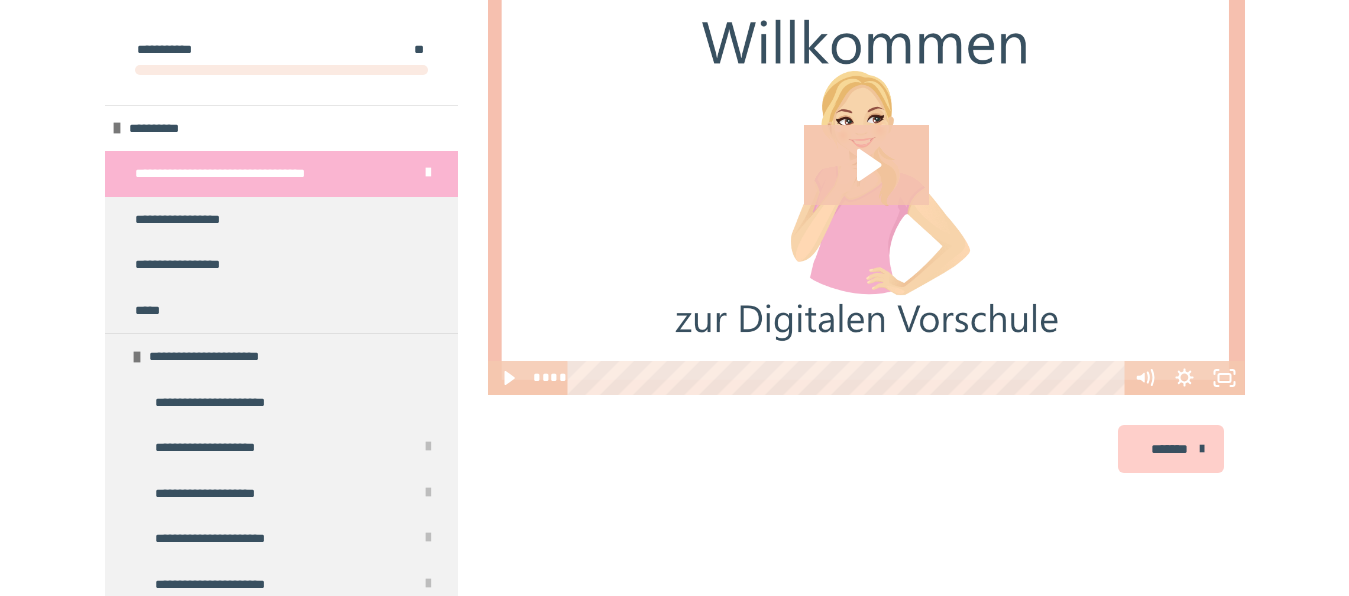click on "*******" at bounding box center (1171, 449) 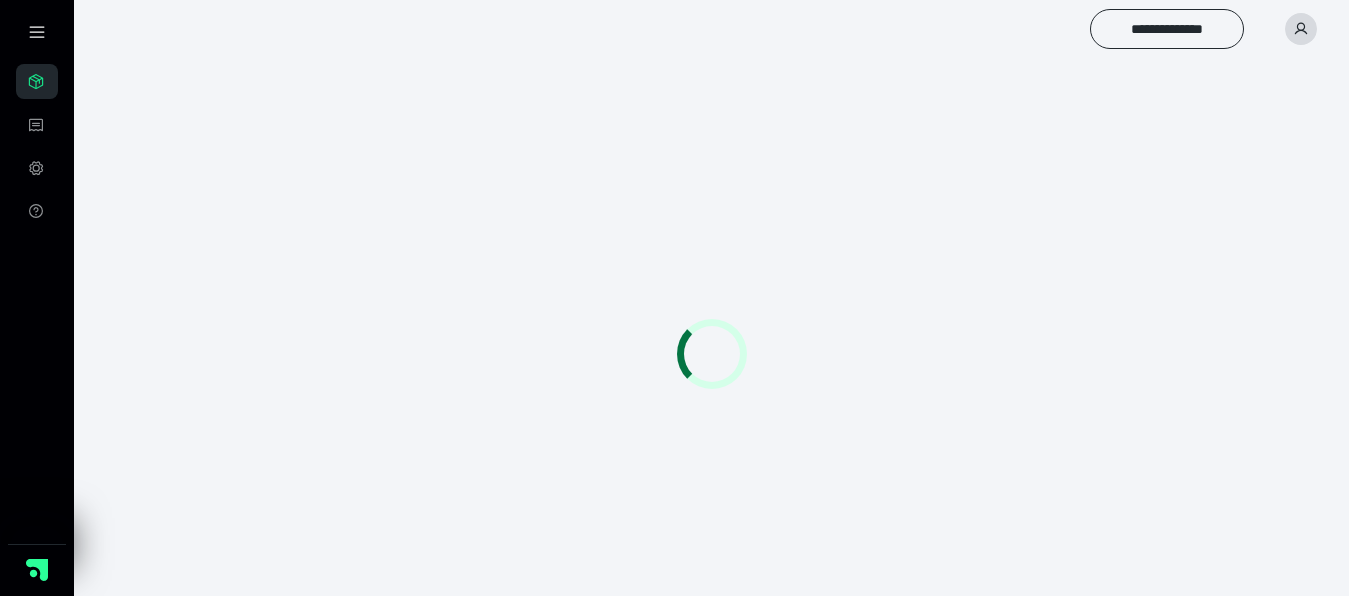 scroll, scrollTop: 0, scrollLeft: 0, axis: both 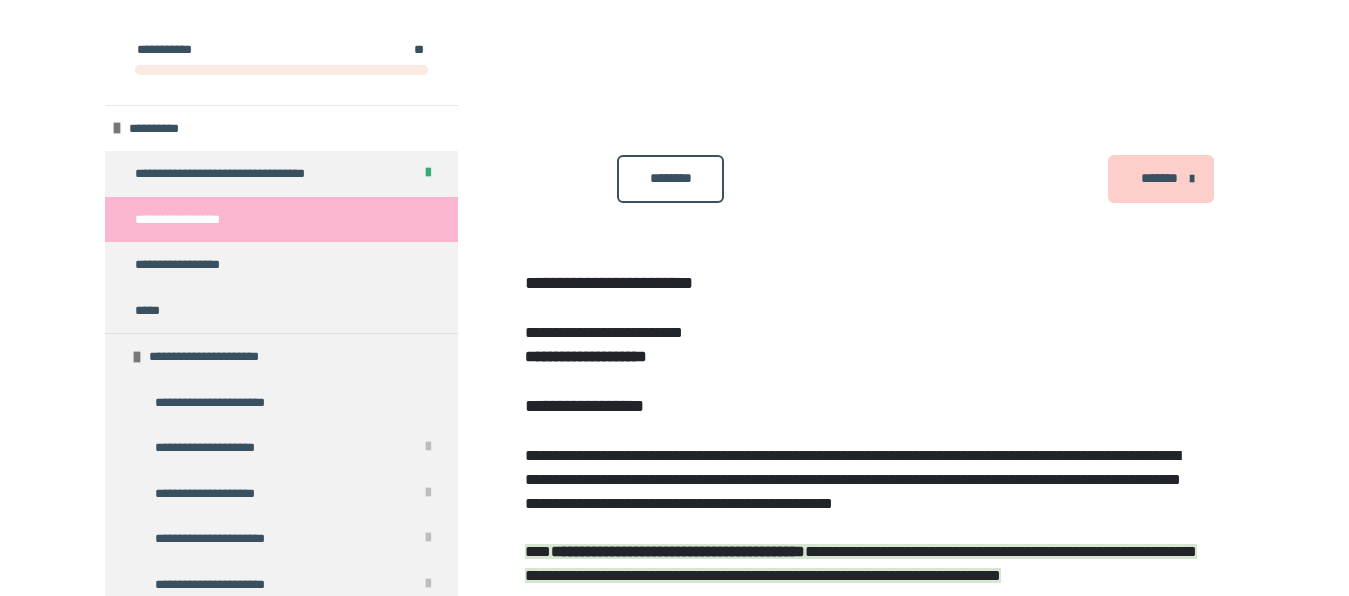 click on "**********" at bounding box center (865, 561) 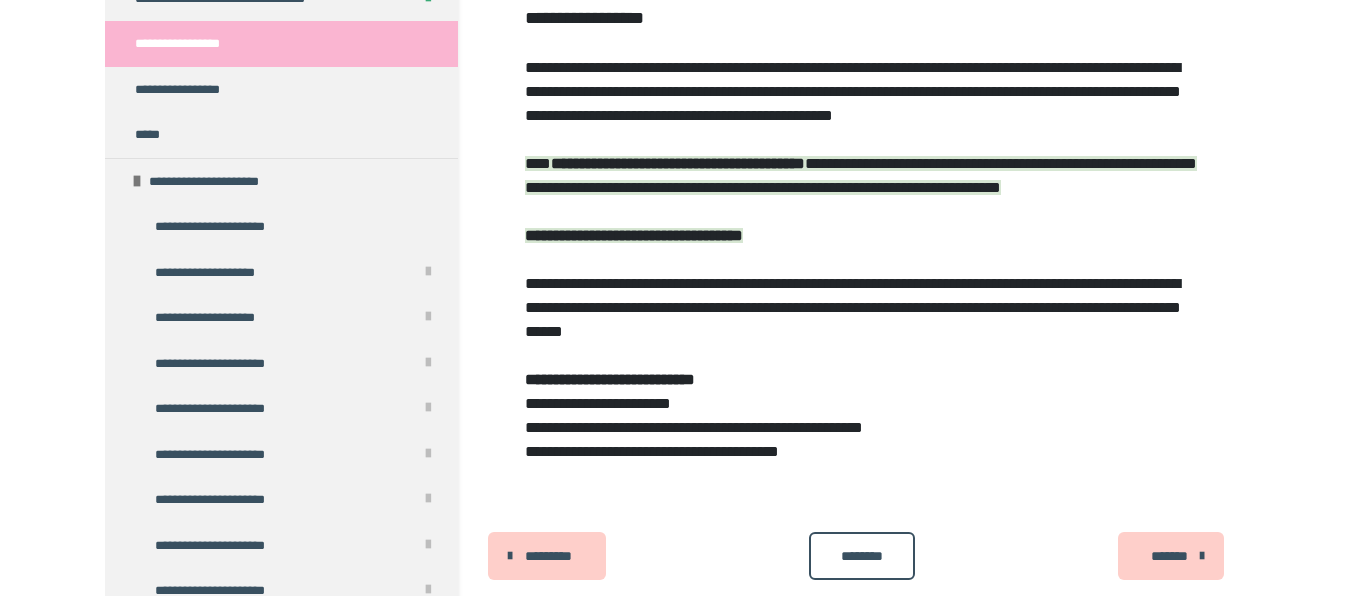 click on "********" at bounding box center [670, -210] 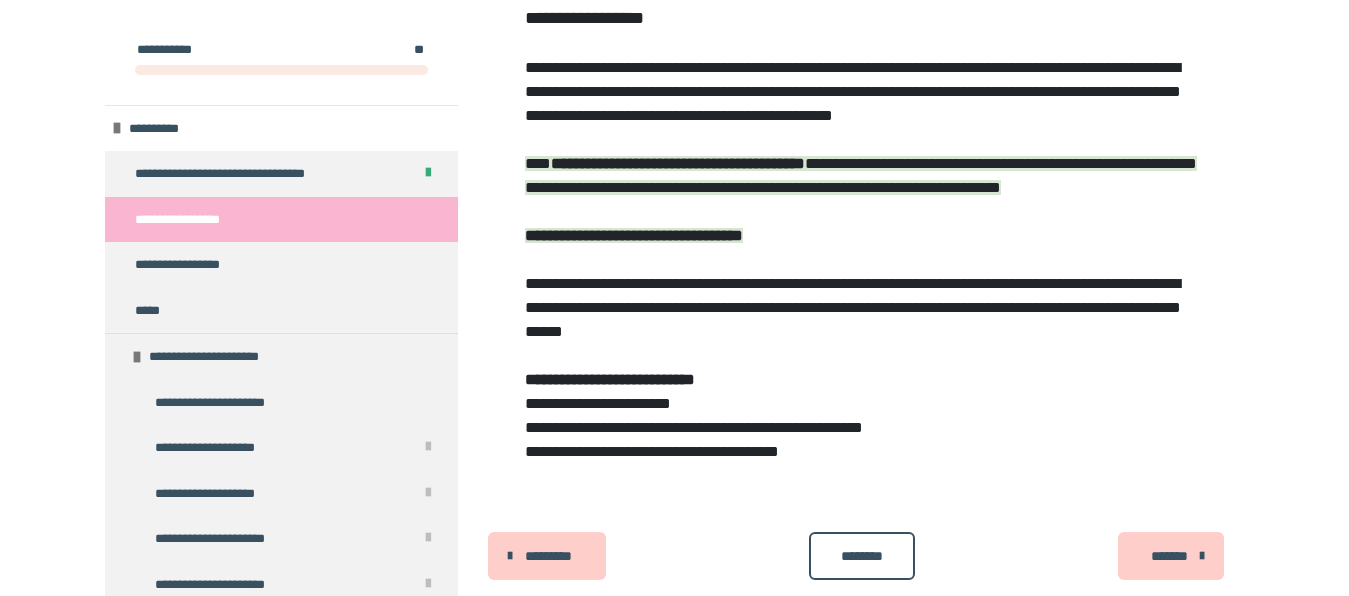 scroll, scrollTop: 480, scrollLeft: 0, axis: vertical 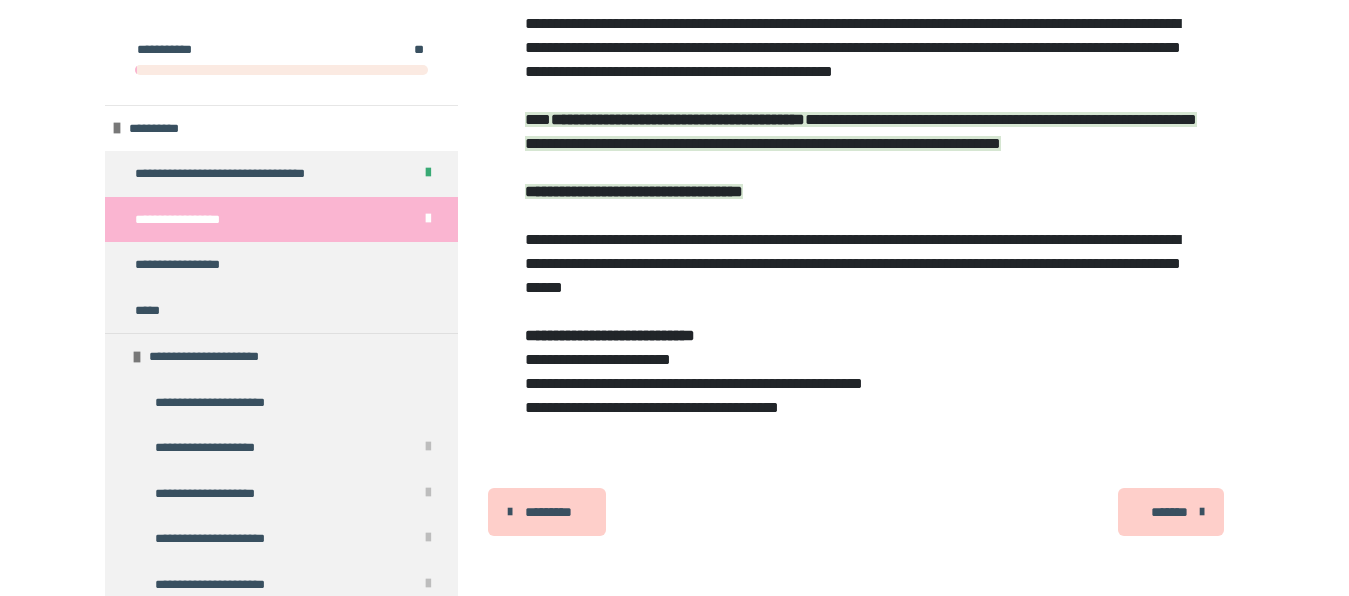 click on "*******" at bounding box center (1169, 512) 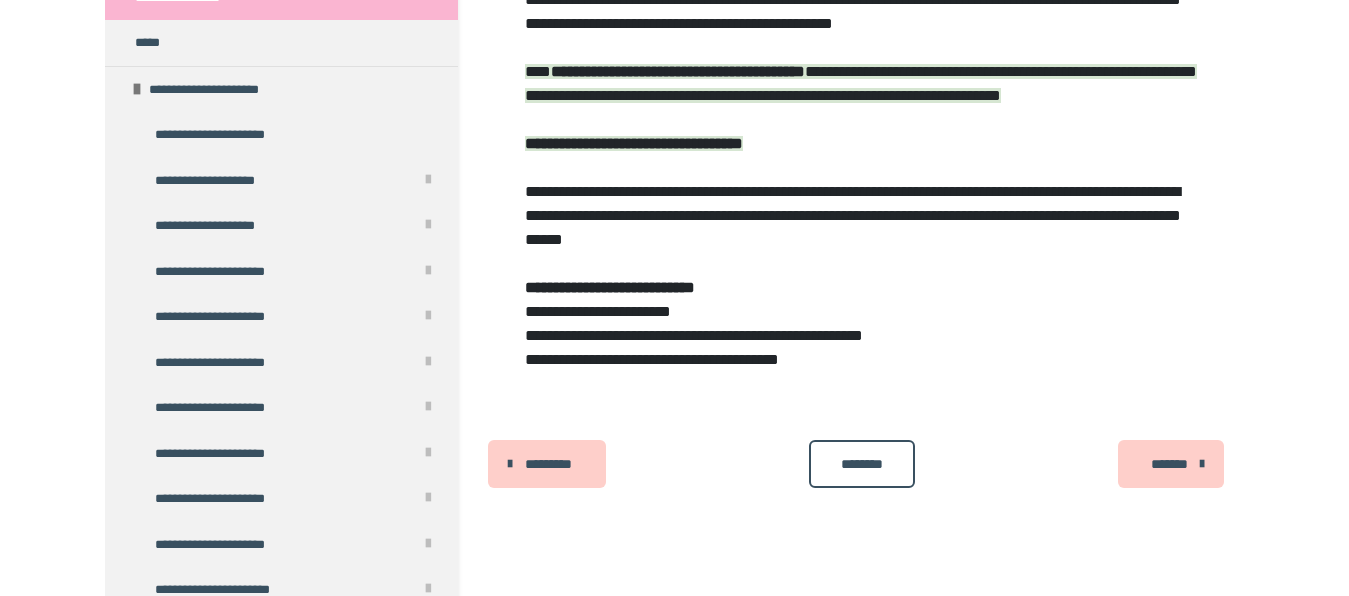 scroll, scrollTop: 0, scrollLeft: 0, axis: both 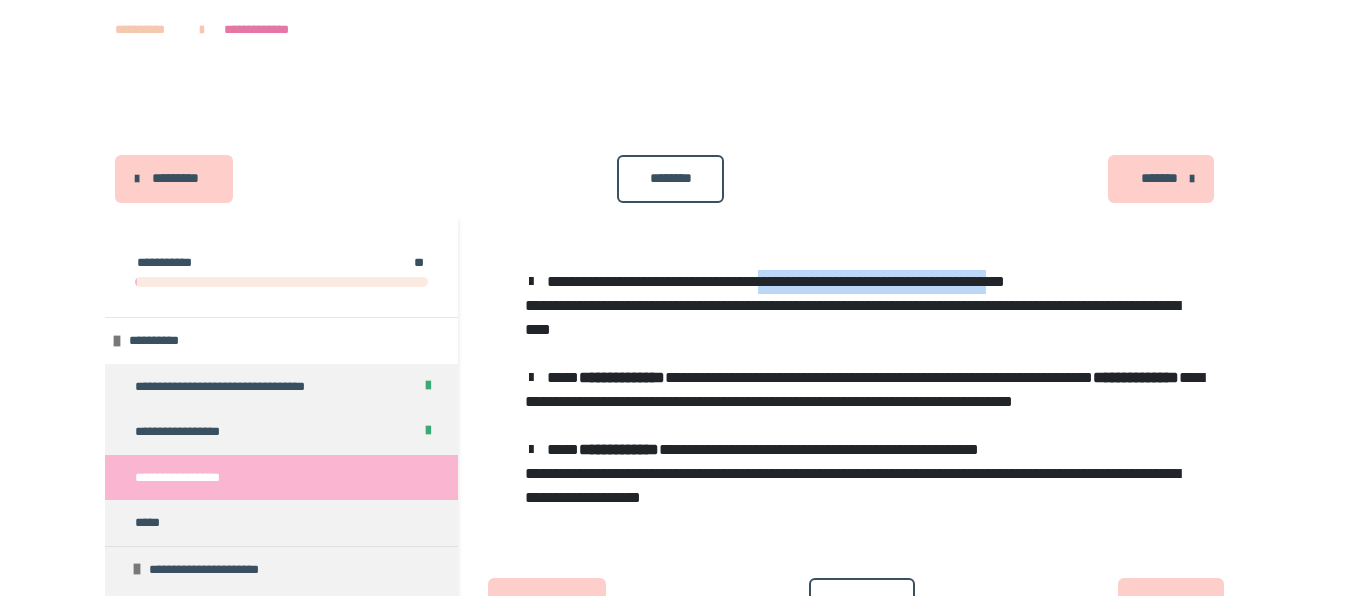 drag, startPoint x: 810, startPoint y: 281, endPoint x: 1105, endPoint y: 279, distance: 295.00677 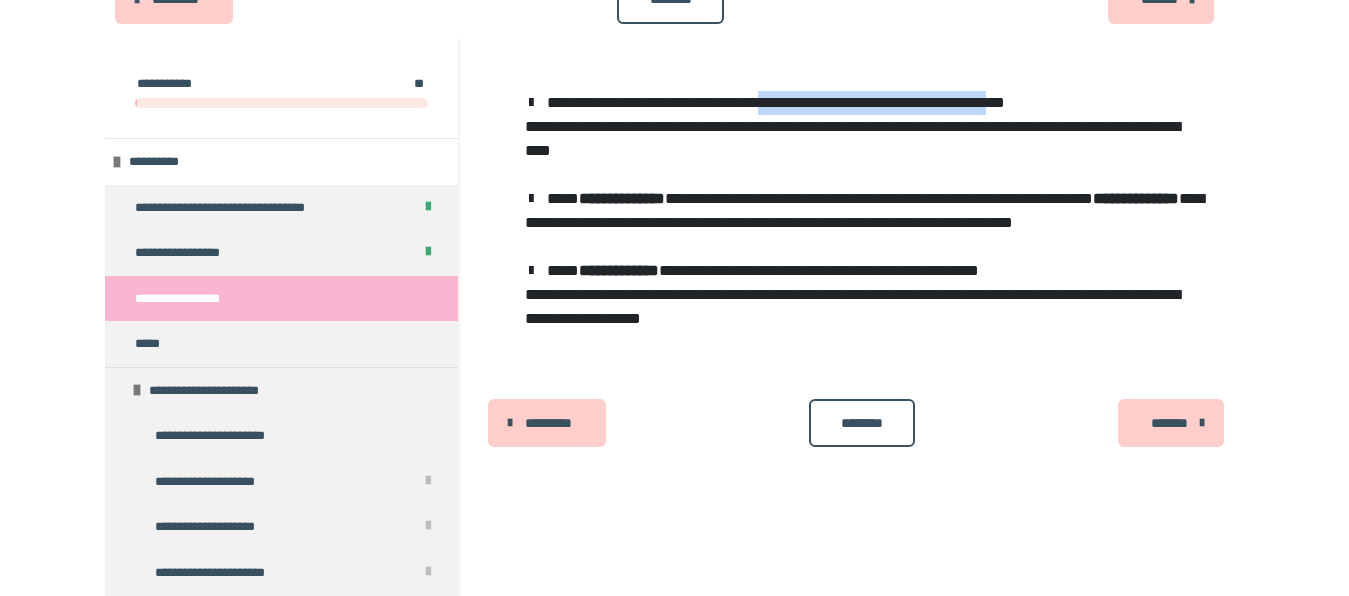 scroll, scrollTop: 139, scrollLeft: 0, axis: vertical 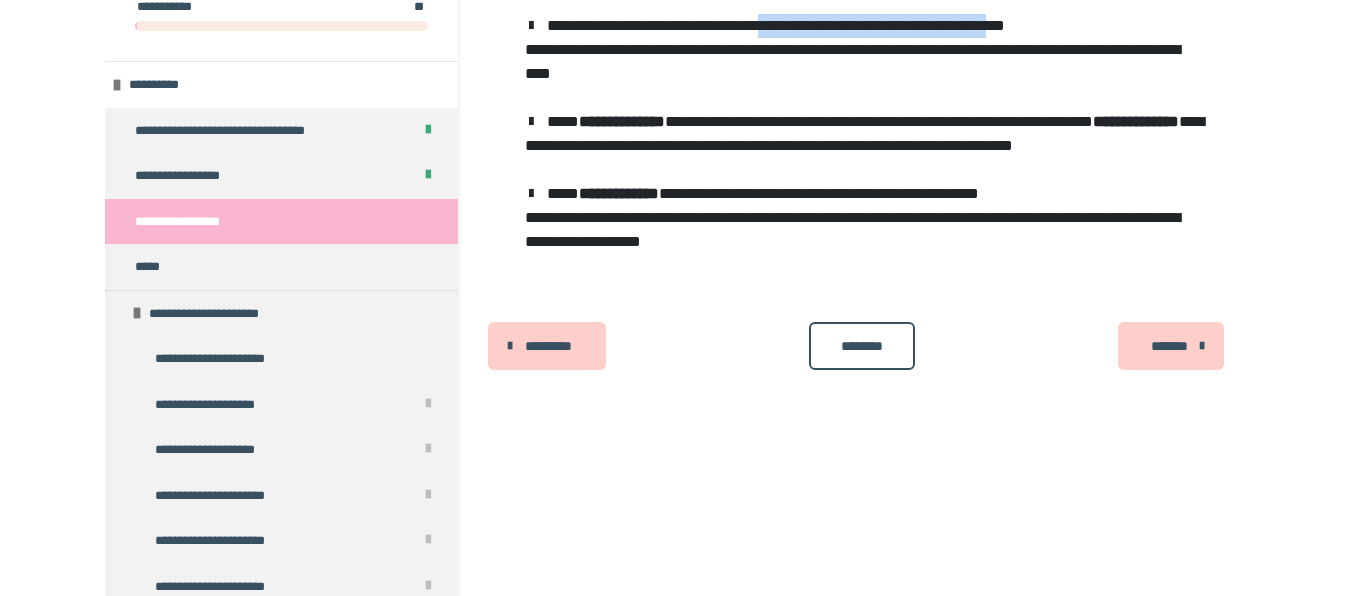 click on "**********" at bounding box center (864, 133) 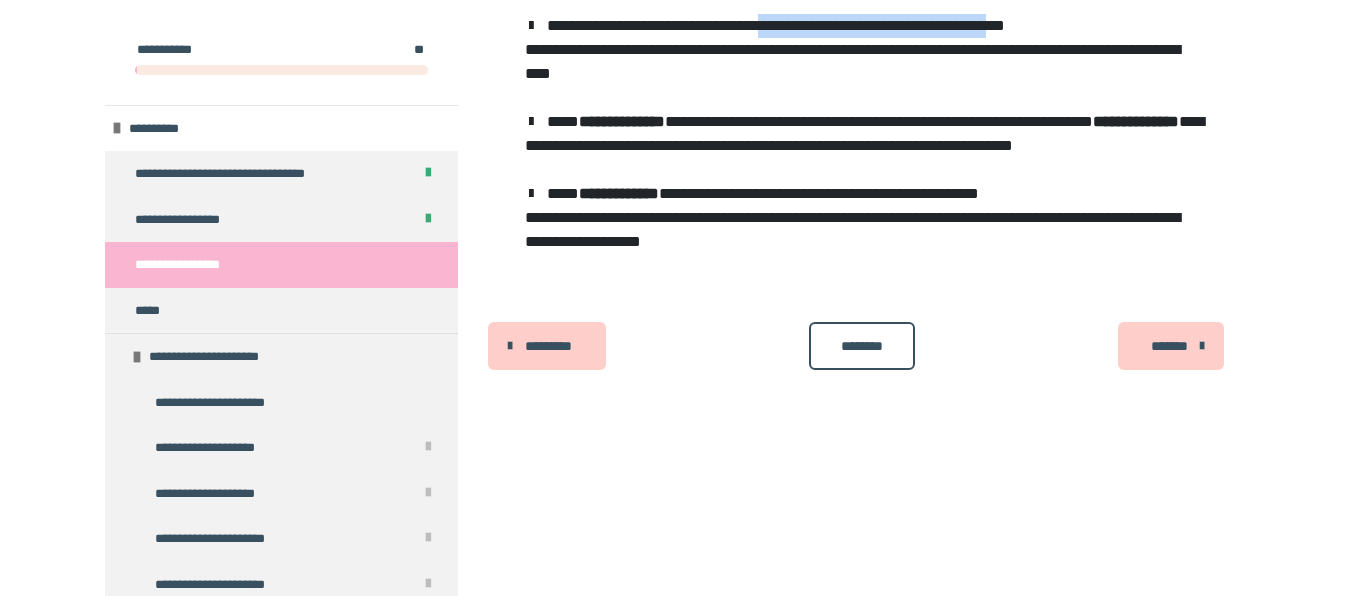 click on "**********" at bounding box center [865, 134] 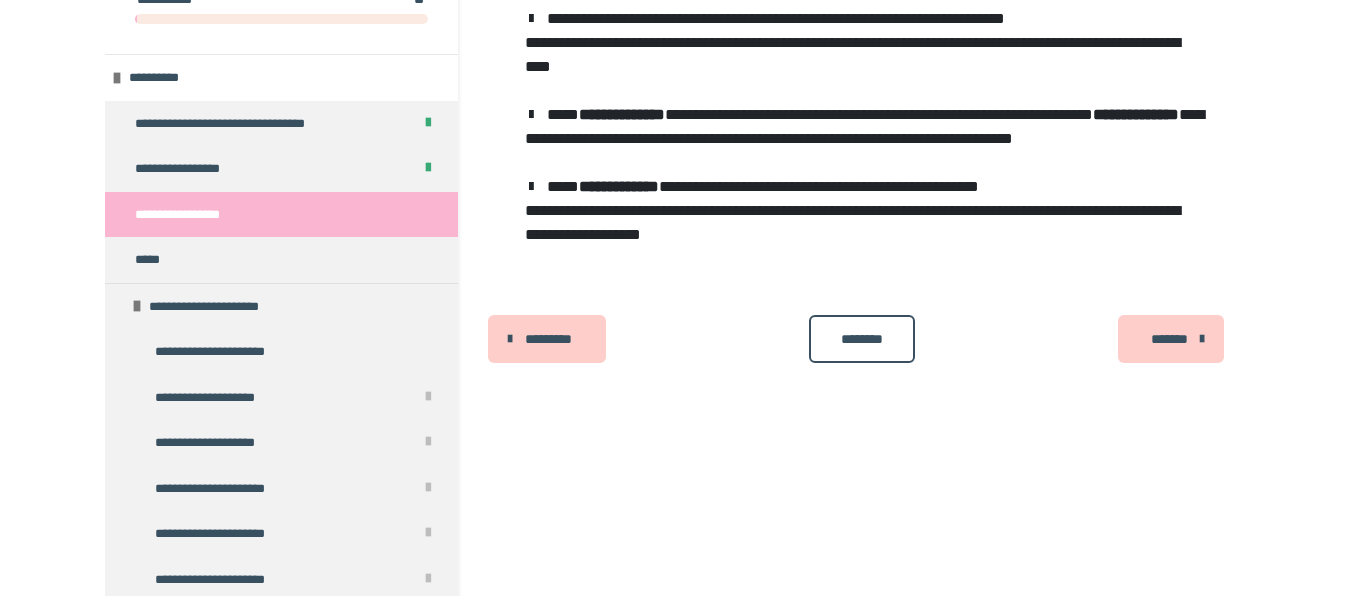 scroll, scrollTop: 152, scrollLeft: 0, axis: vertical 